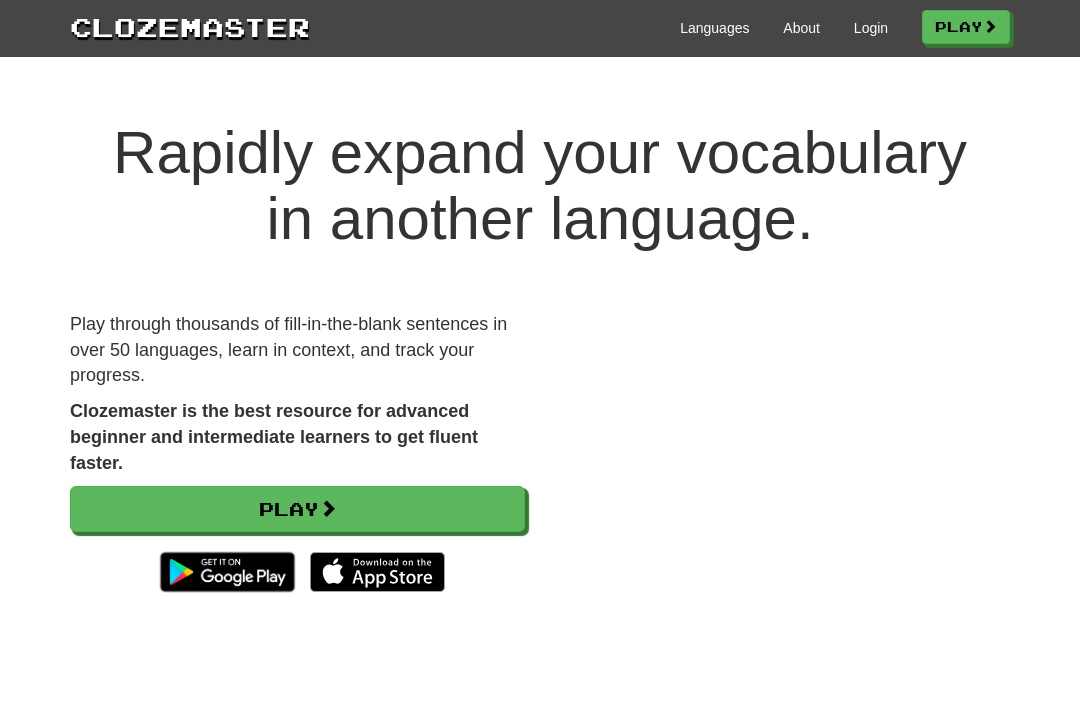 scroll, scrollTop: 0, scrollLeft: 0, axis: both 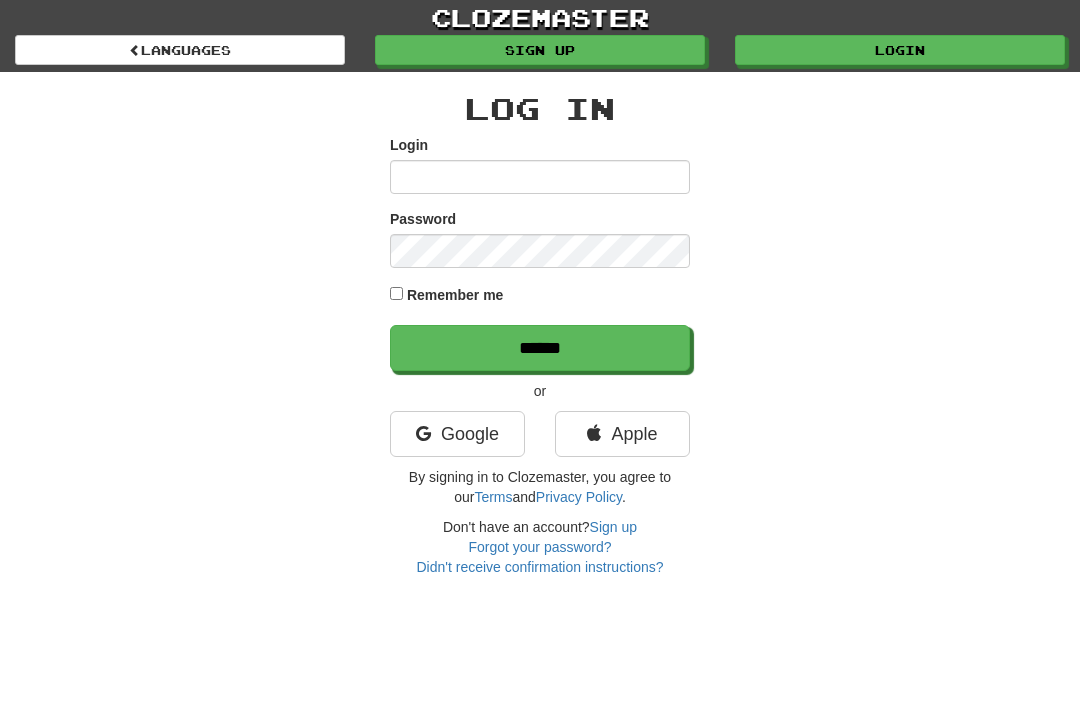 click on "Login" at bounding box center [540, 177] 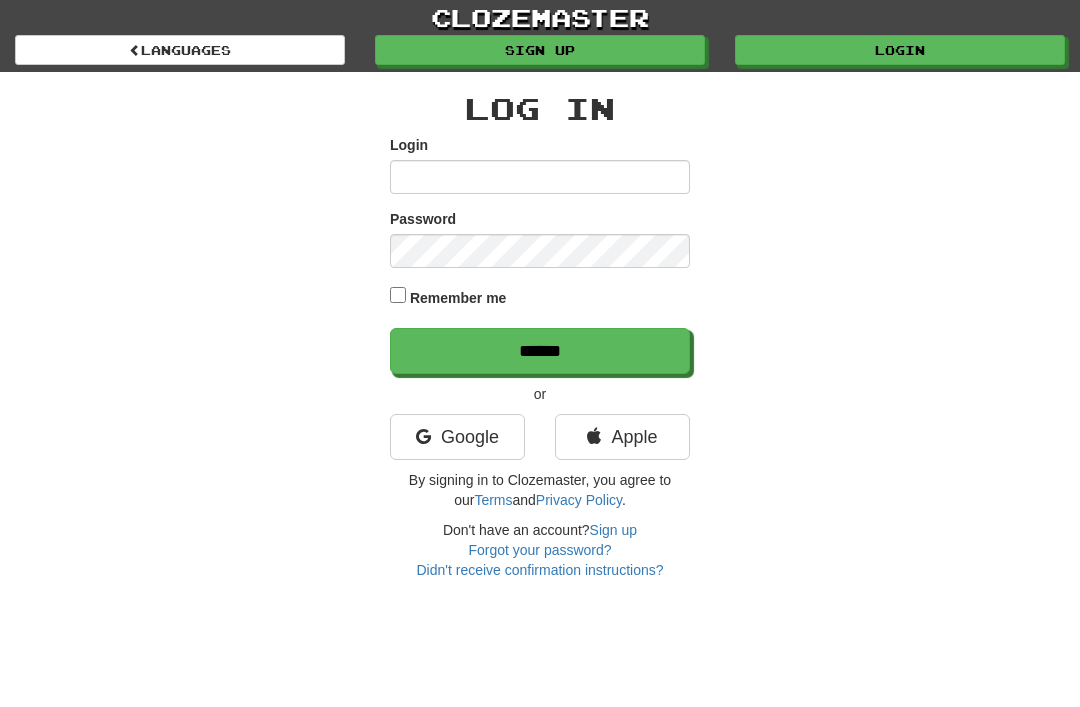 scroll, scrollTop: 0, scrollLeft: 0, axis: both 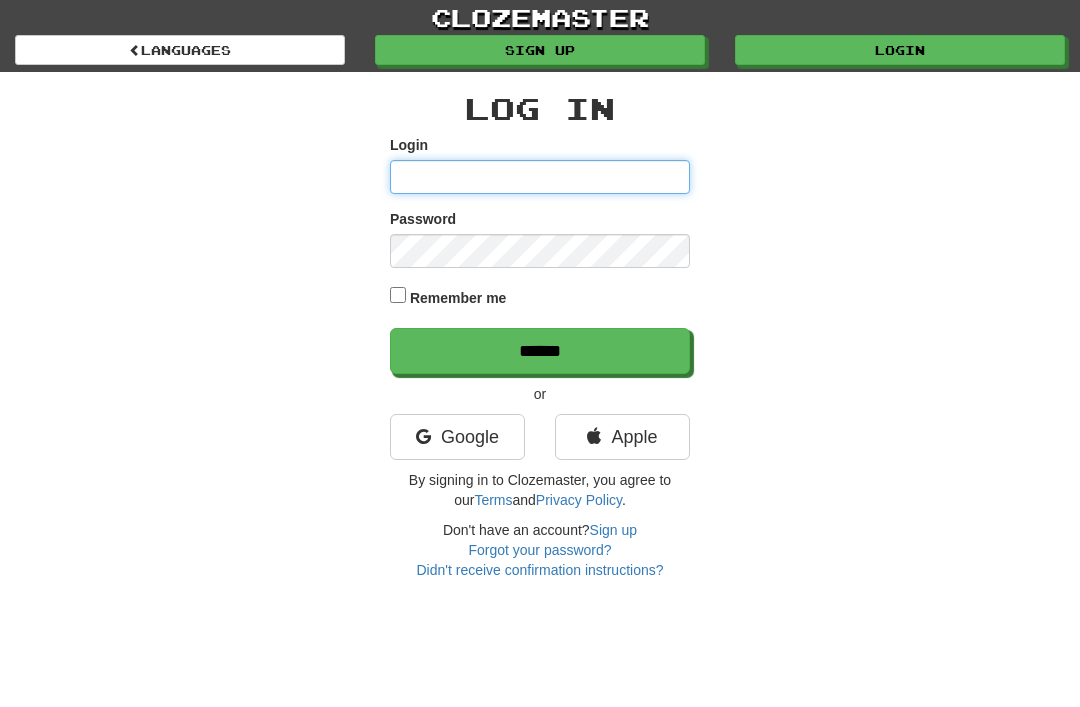 type on "**********" 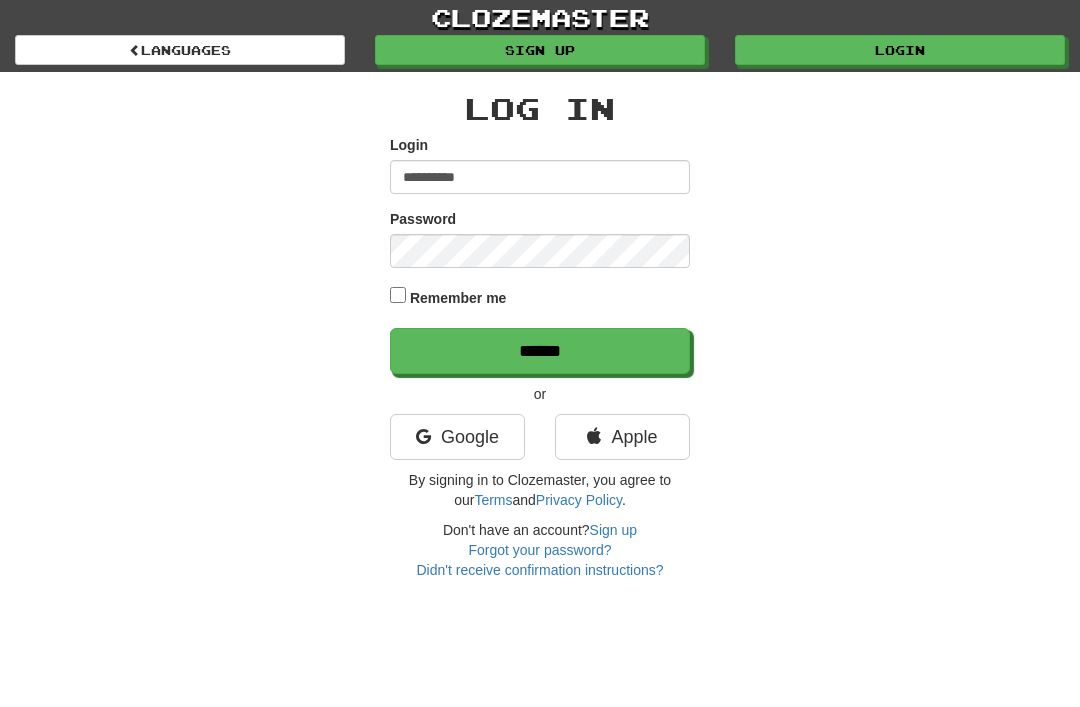 click on "******" at bounding box center (540, 351) 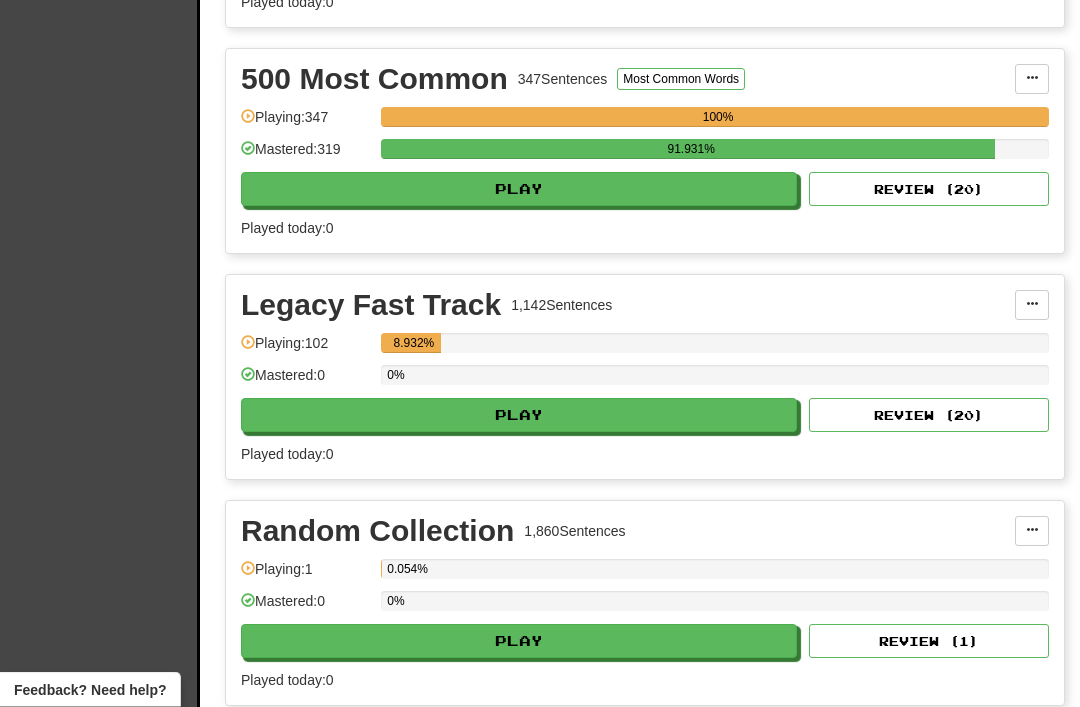 scroll, scrollTop: 1086, scrollLeft: 0, axis: vertical 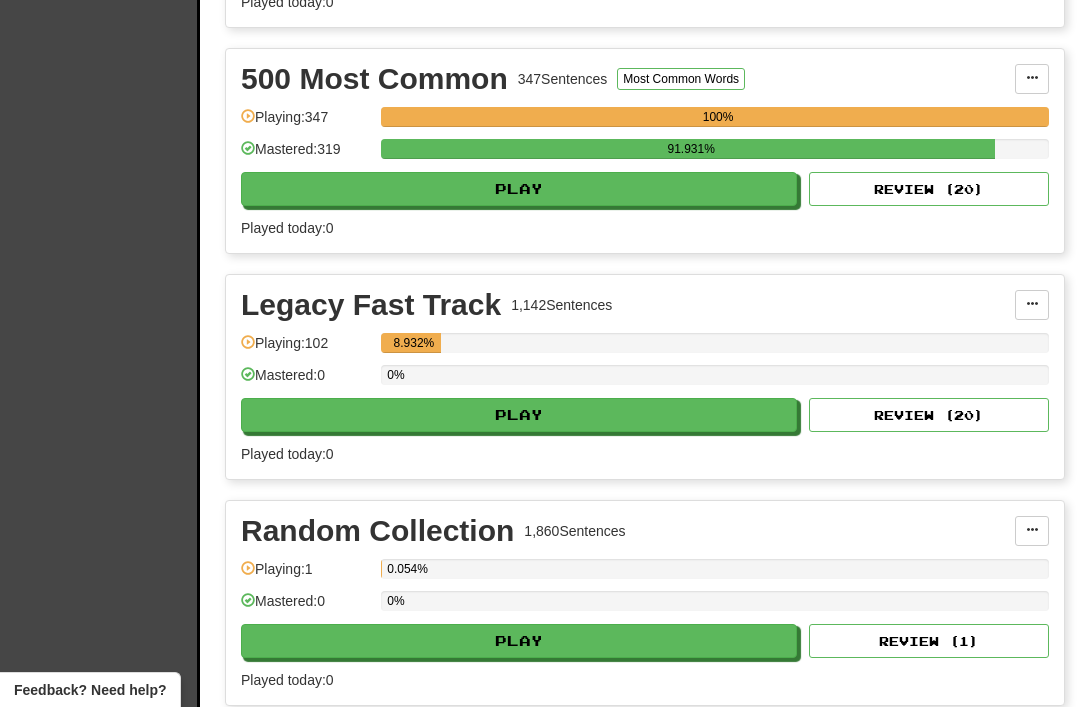 click on "Play" at bounding box center (519, 415) 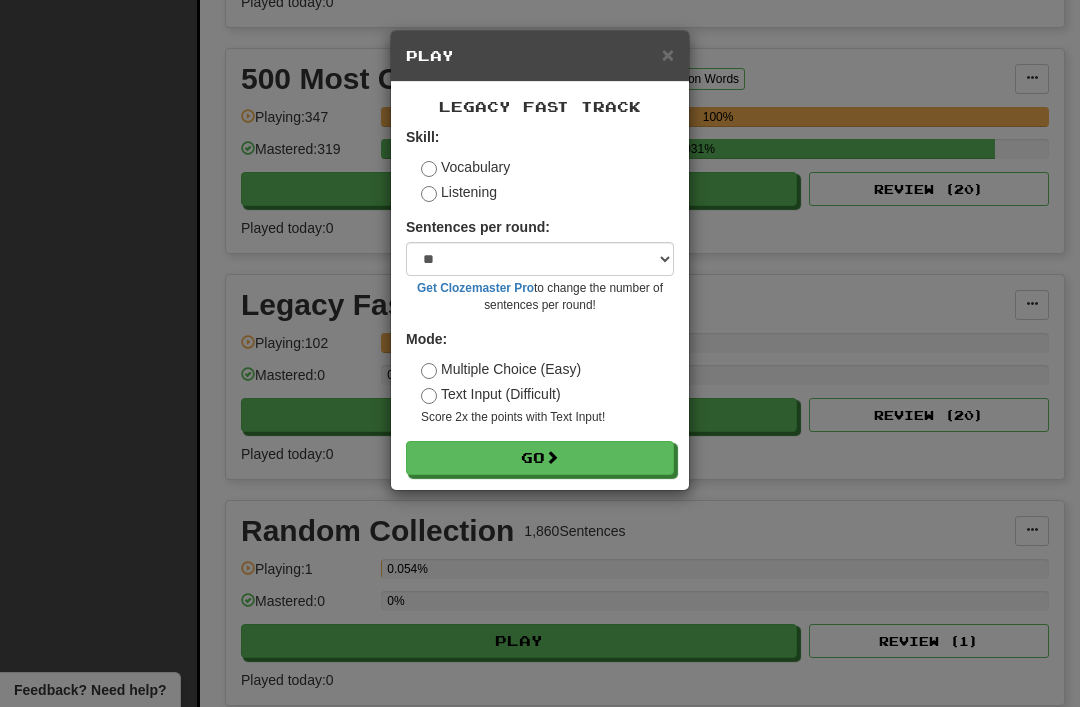 click on "× Play Legacy Fast Track Skill: Vocabulary Listening Sentences per round: * ** ** ** ** ** *** ******** Get Clozemaster Pro  to change the number of sentences per round! Mode: Multiple Choice (Easy) Text Input (Difficult) Score 2x the points with Text Input ! Go" at bounding box center [540, 353] 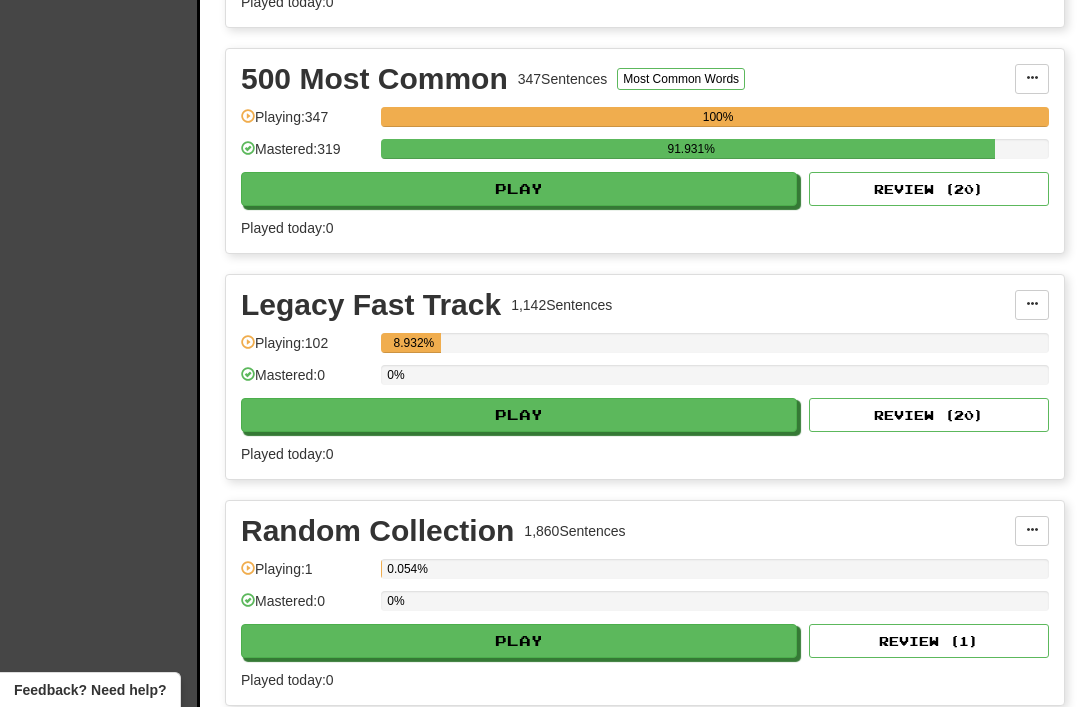 click on "Play" at bounding box center (519, 415) 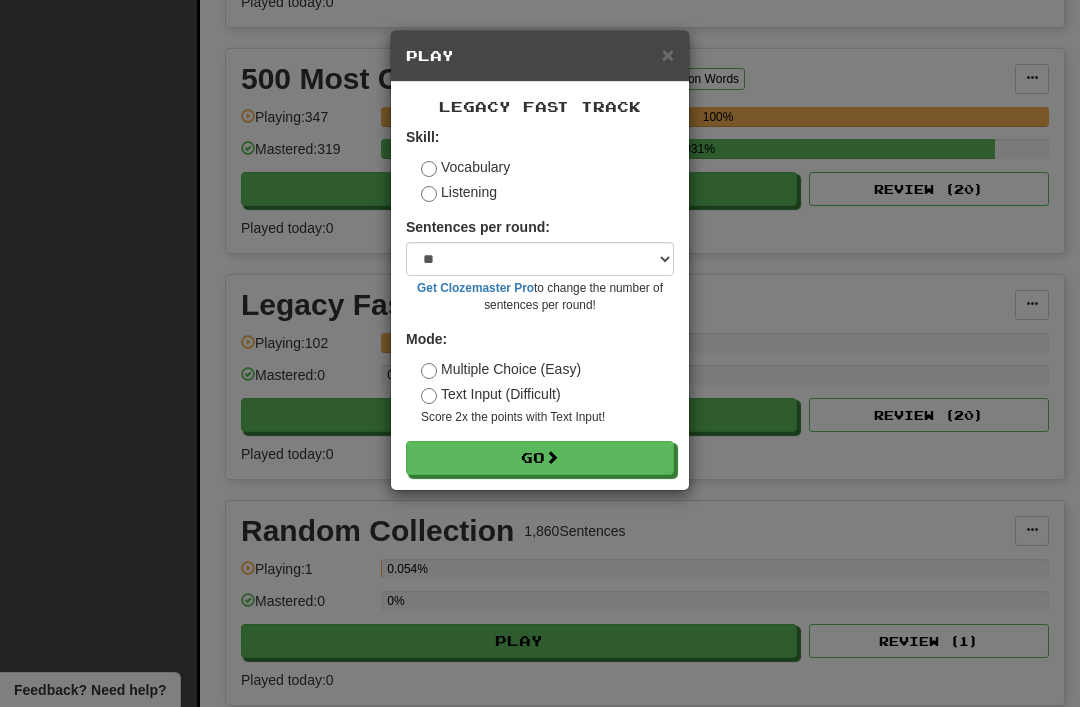 click on "Go" at bounding box center (540, 458) 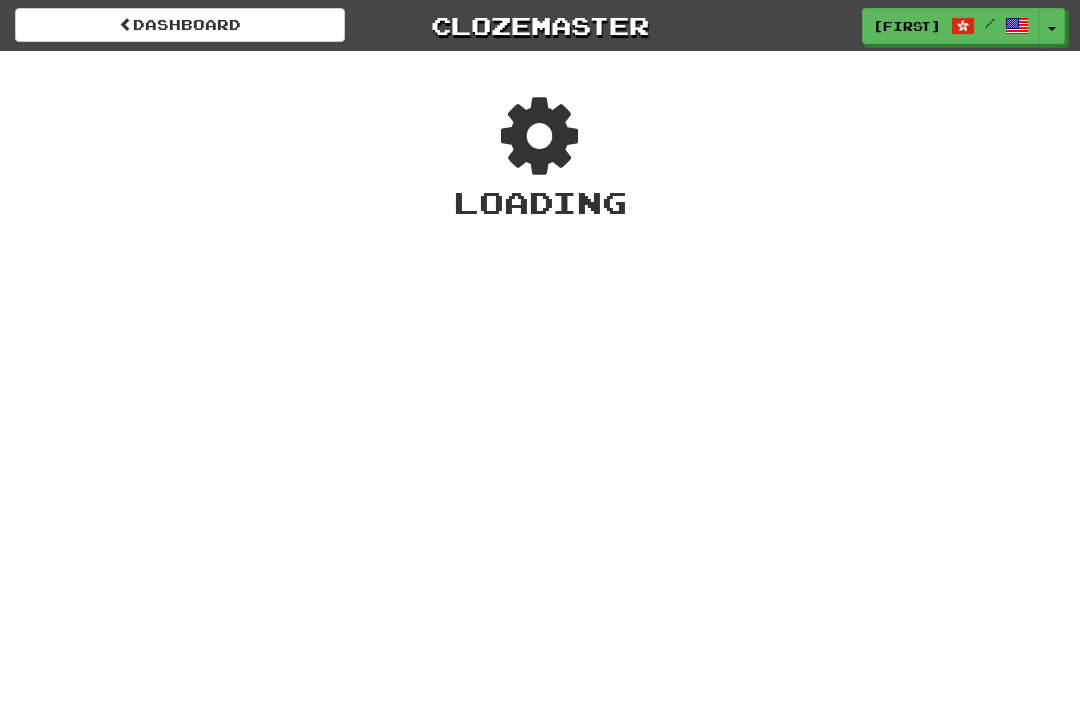 scroll, scrollTop: 0, scrollLeft: 0, axis: both 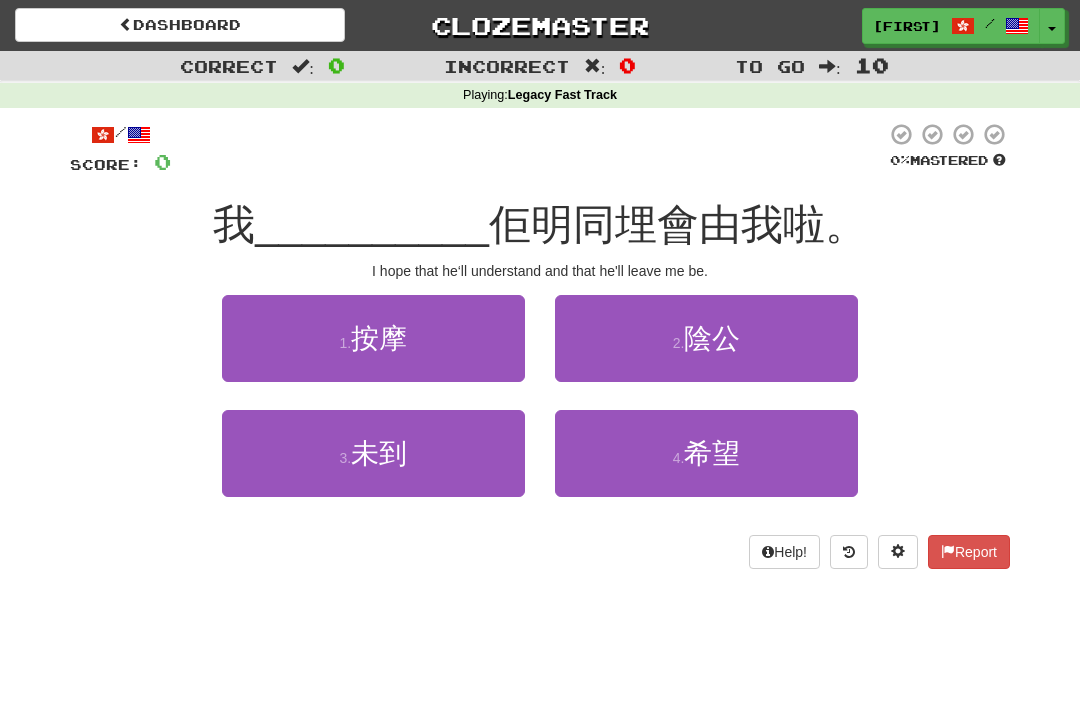 click on "Dashboard" at bounding box center (180, 25) 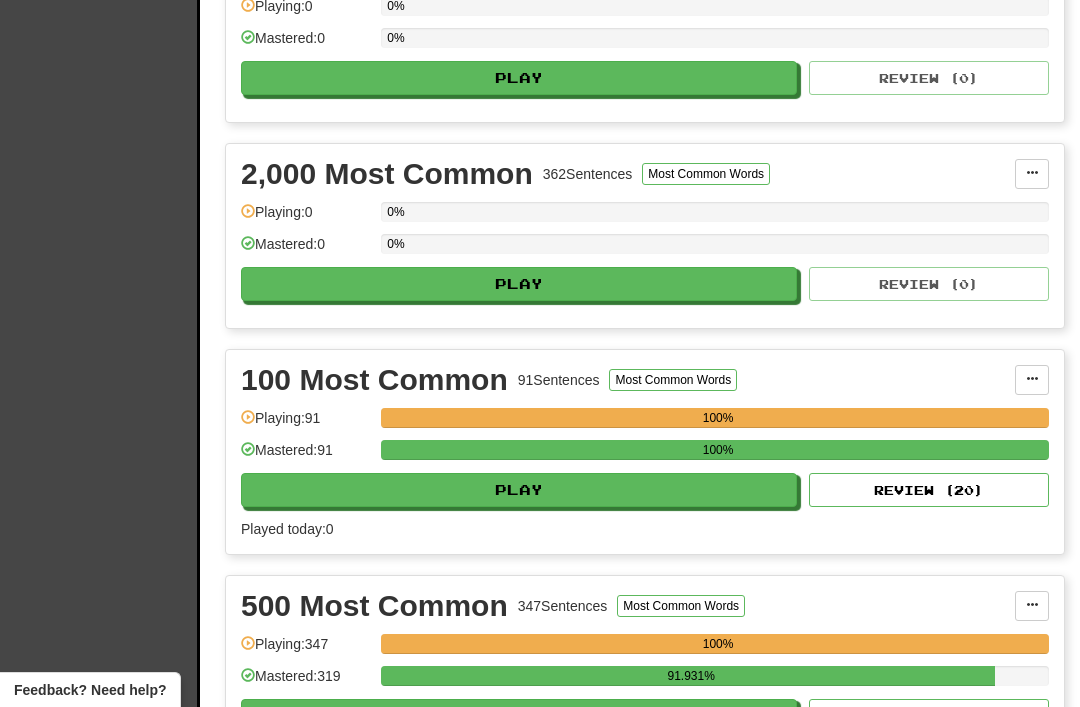 scroll, scrollTop: 583, scrollLeft: 0, axis: vertical 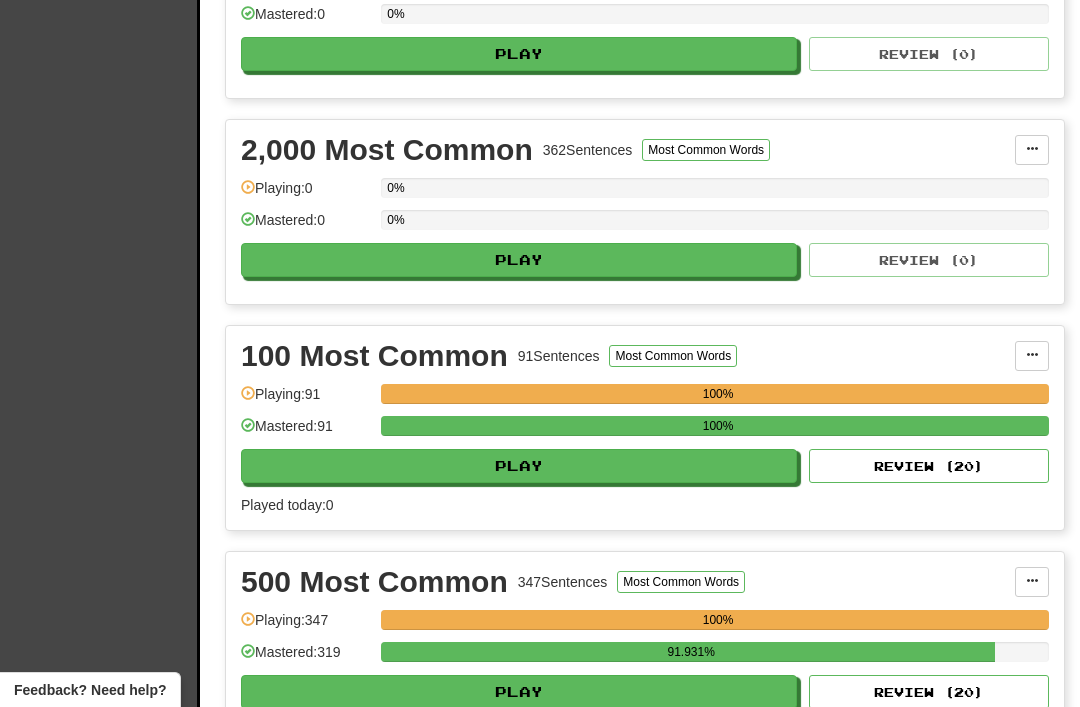 click on "Play" at bounding box center [519, 466] 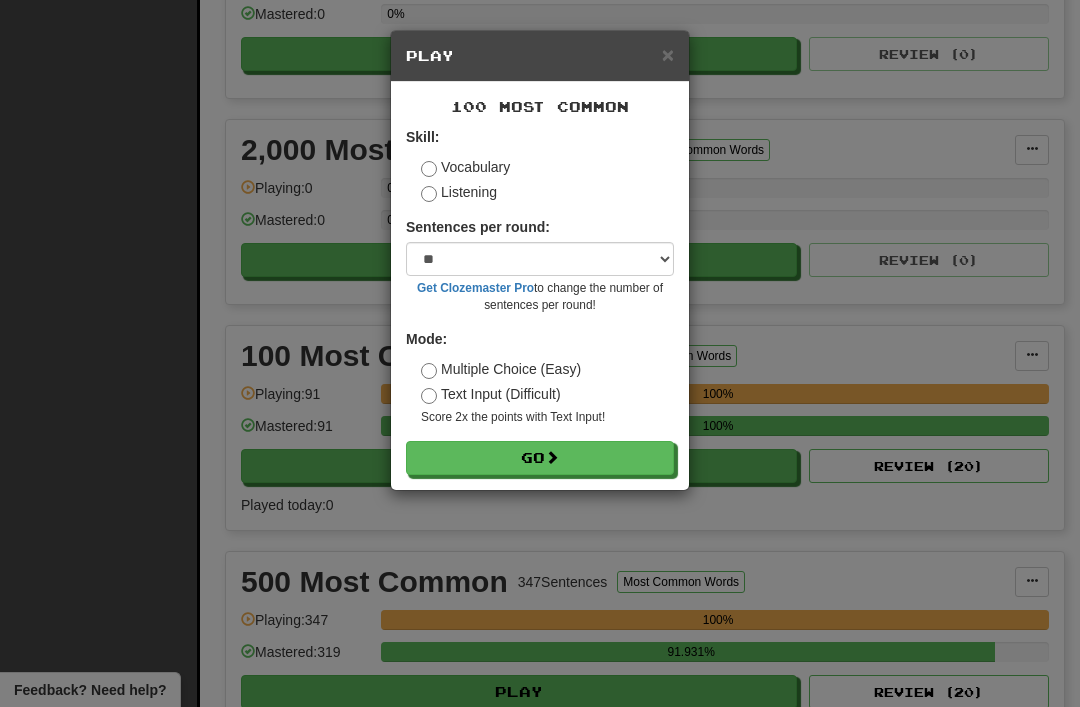 click on "×" at bounding box center [668, 54] 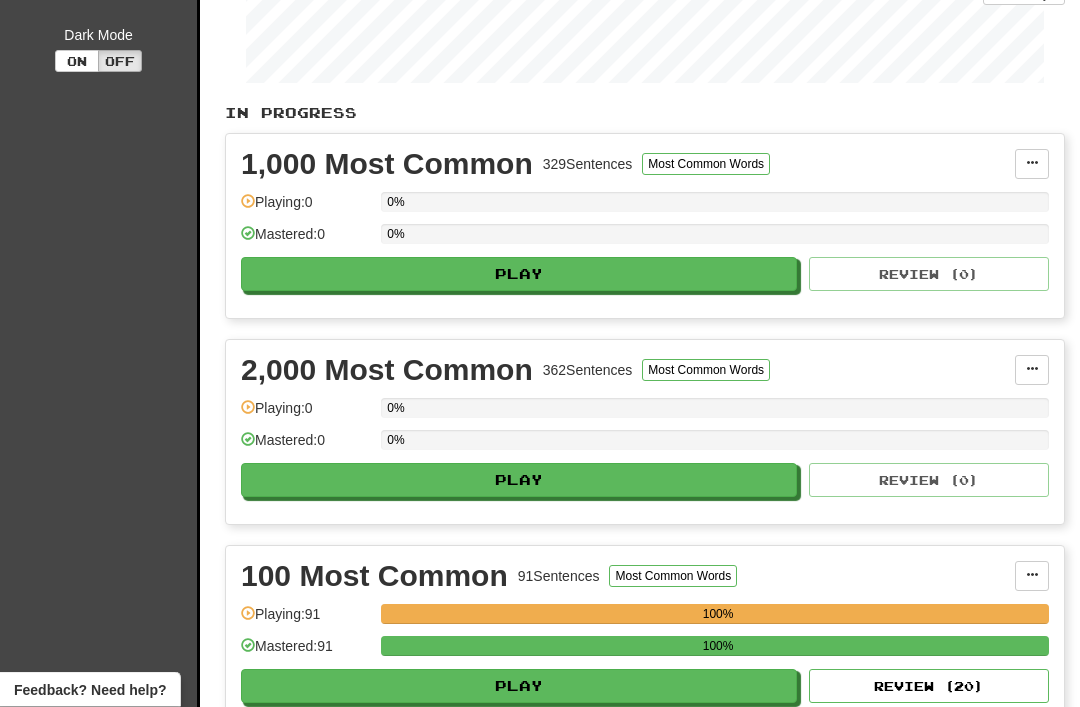 click on "Play" at bounding box center (519, 275) 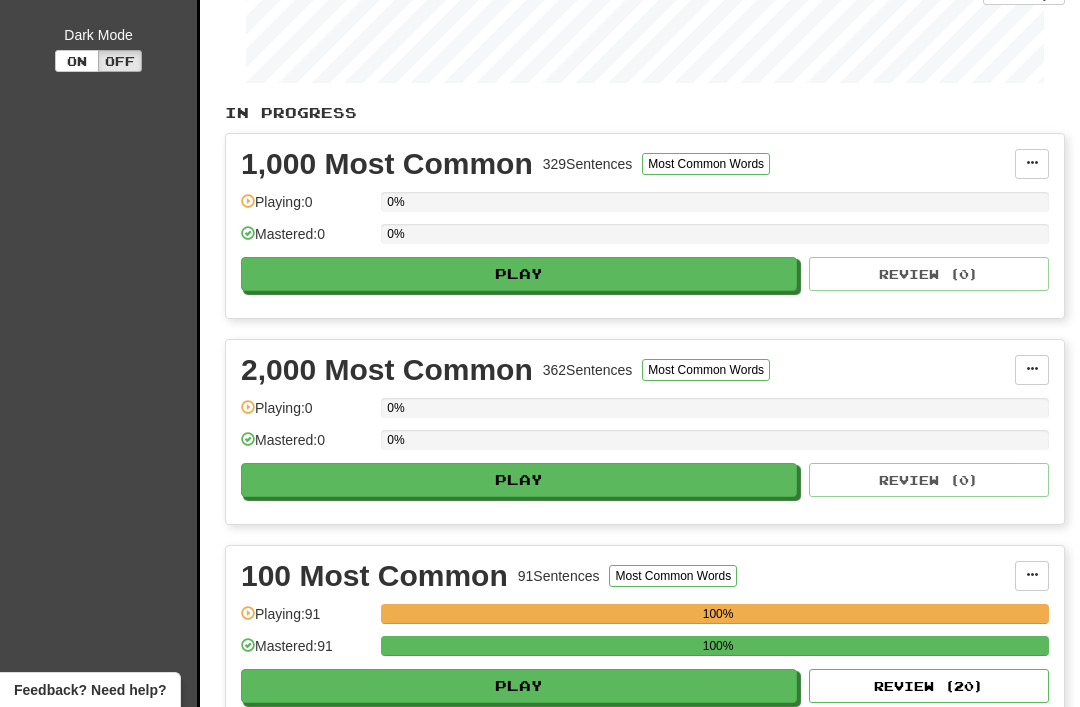 select on "**" 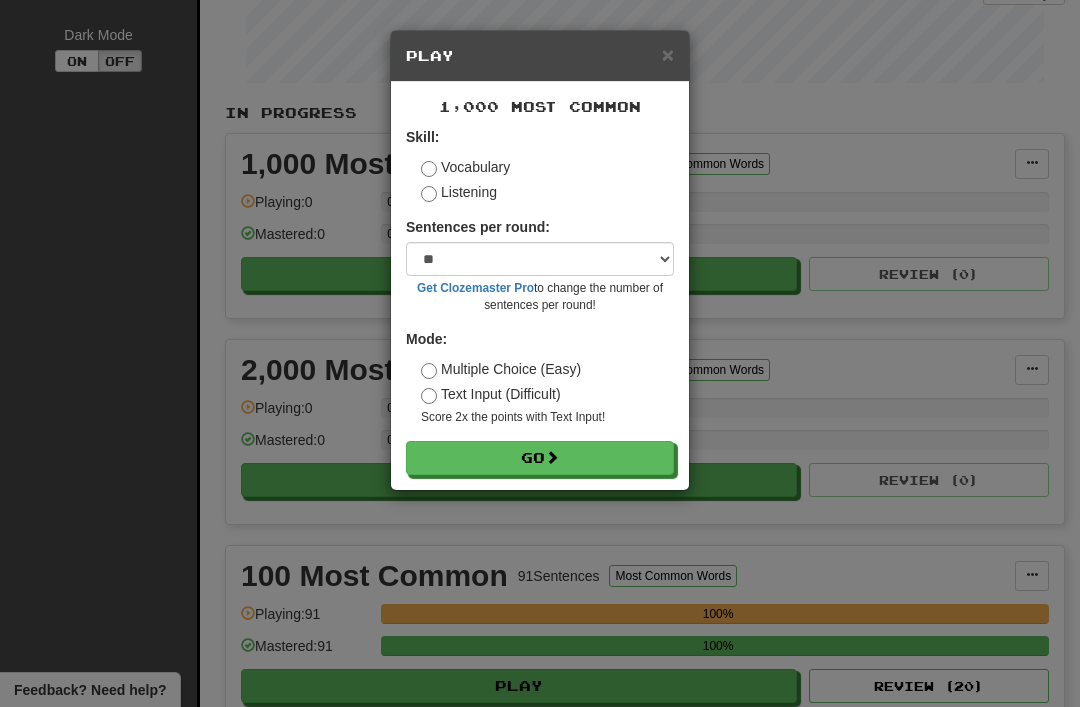 click on "Go" at bounding box center [540, 458] 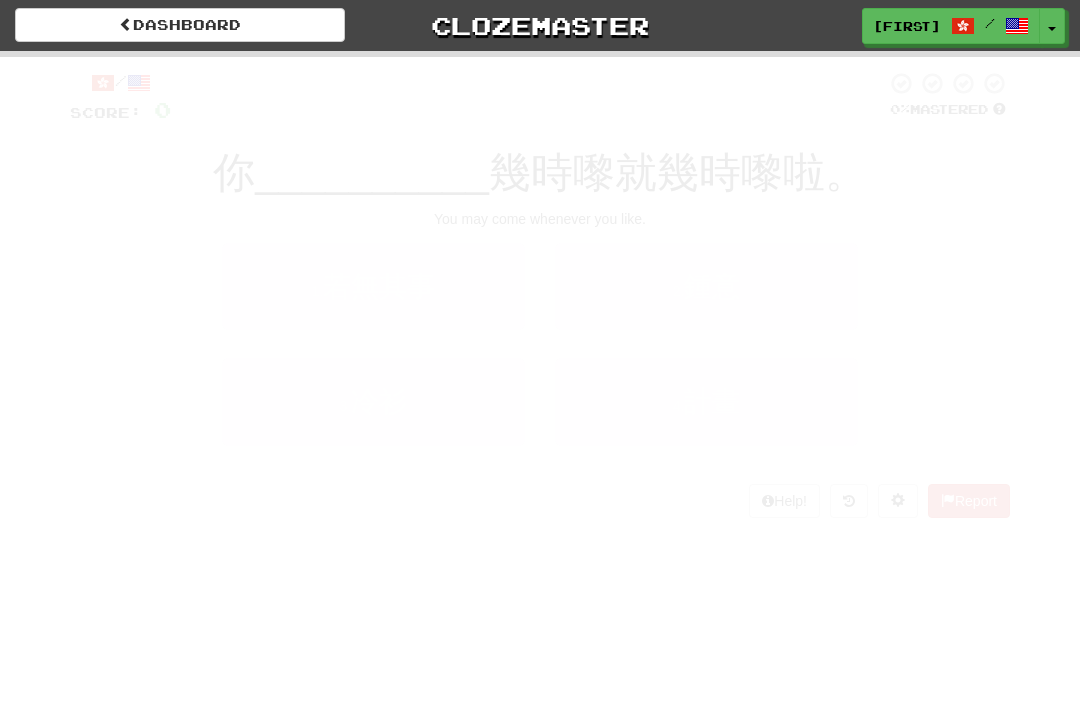 scroll, scrollTop: 0, scrollLeft: 0, axis: both 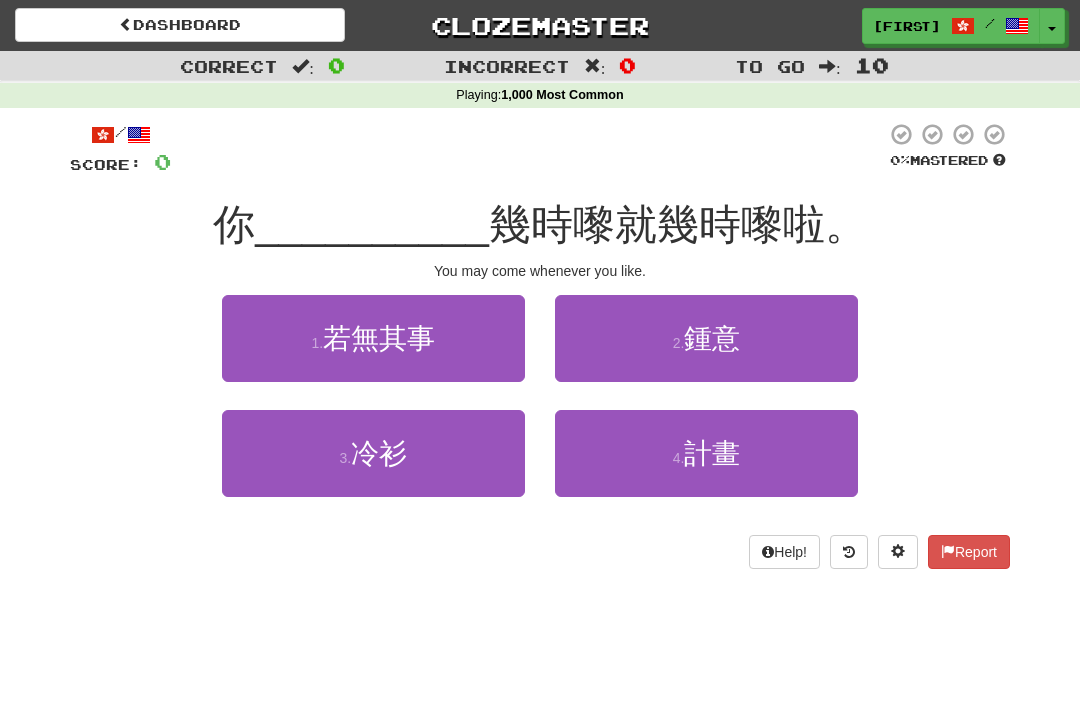 click on "Dashboard" at bounding box center (180, 25) 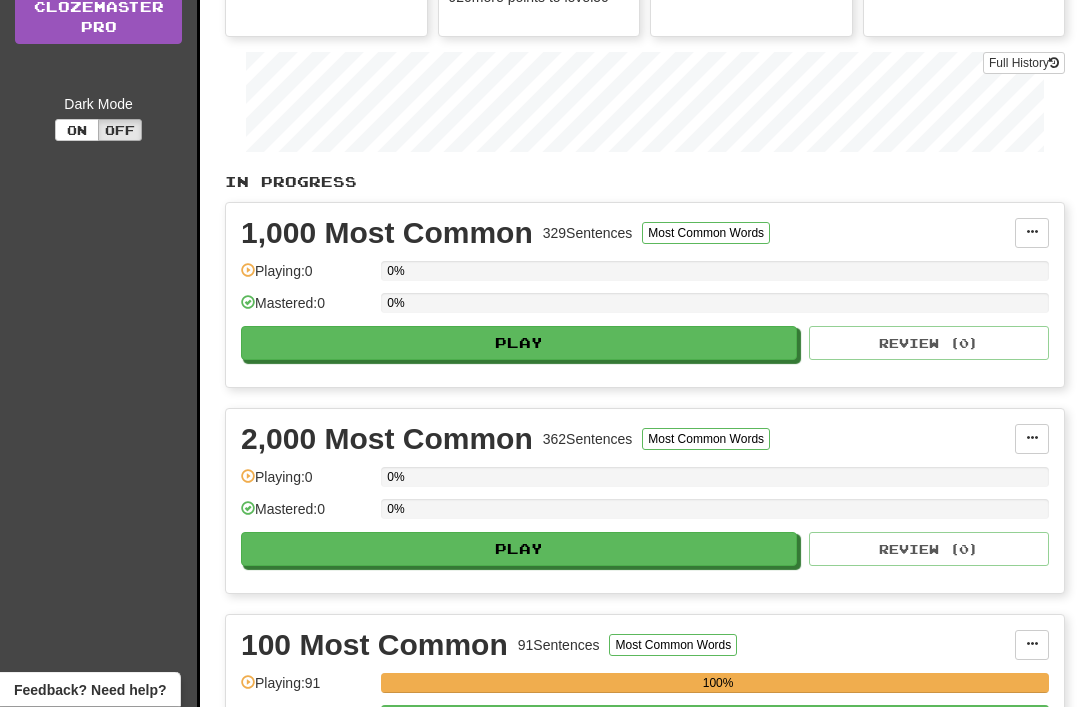 scroll, scrollTop: 294, scrollLeft: 0, axis: vertical 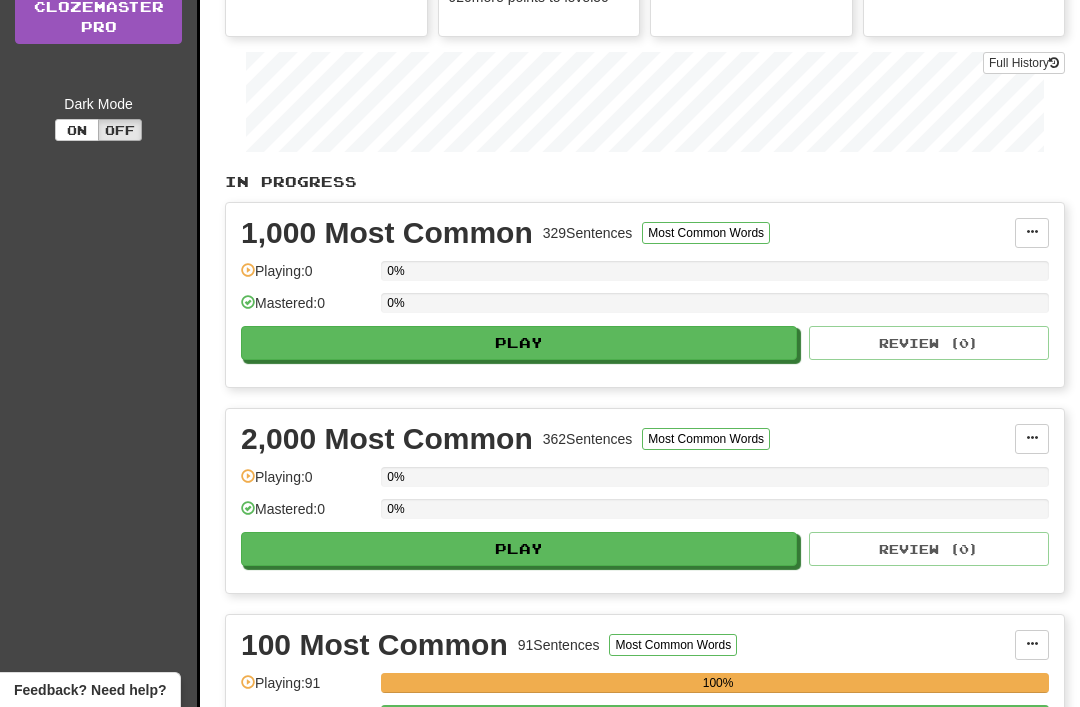 click on "Play" at bounding box center (519, 343) 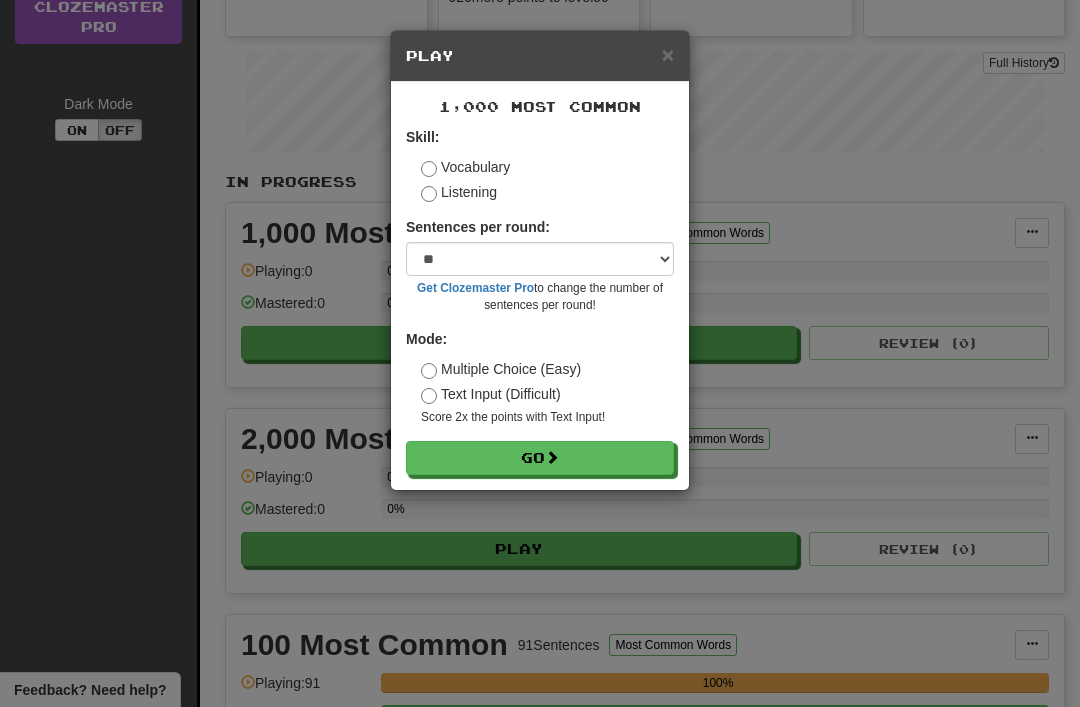 click on "× Play 1,000 Most Common Skill: Vocabulary Listening Sentences per round: * ** ** ** ** ** *** ******** Get Clozemaster Pro  to change the number of sentences per round! Mode: Multiple Choice (Easy) Text Input (Difficult) Score 2x the points with Text Input ! Go" at bounding box center (540, 353) 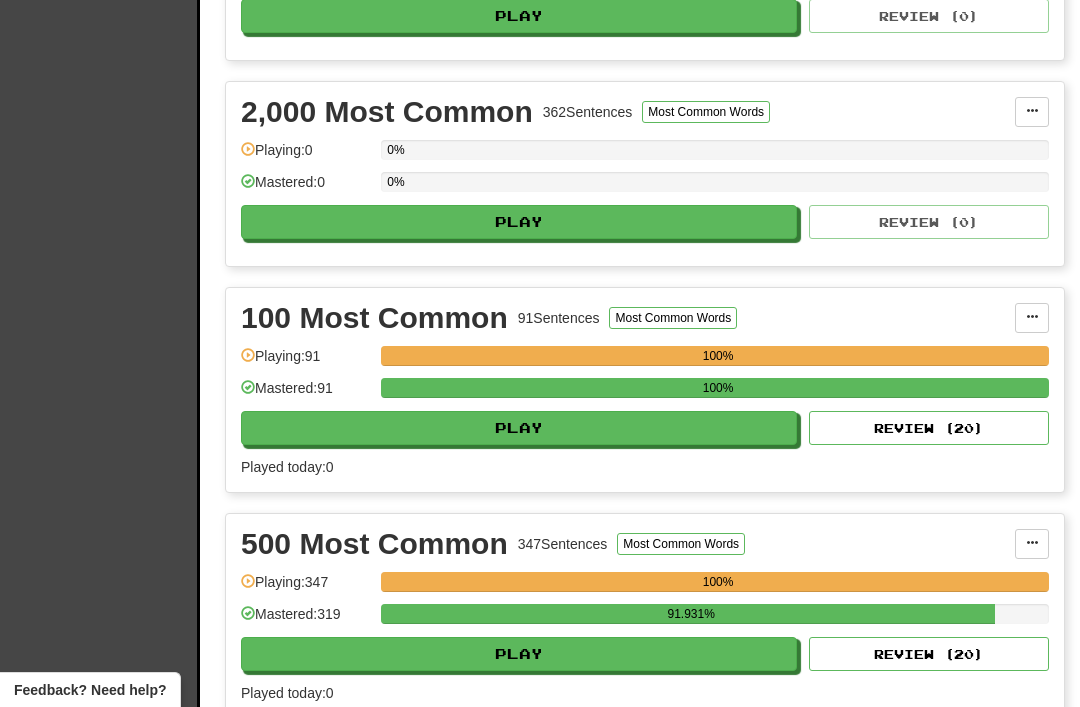 scroll, scrollTop: 623, scrollLeft: 0, axis: vertical 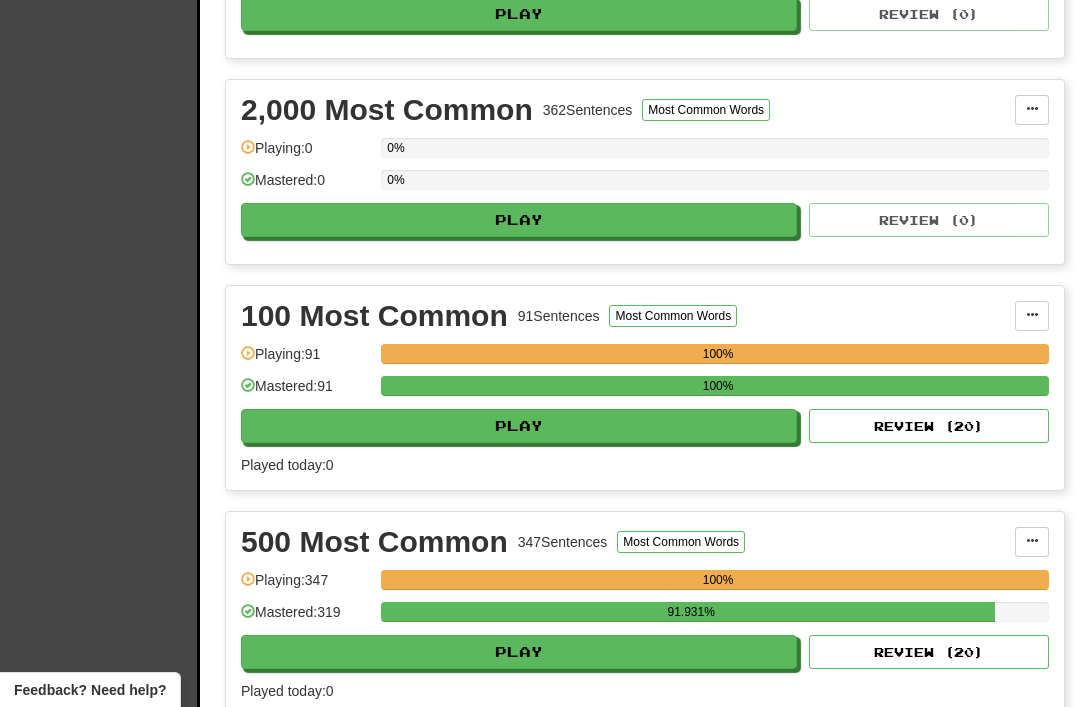 click on "Play" at bounding box center (519, 652) 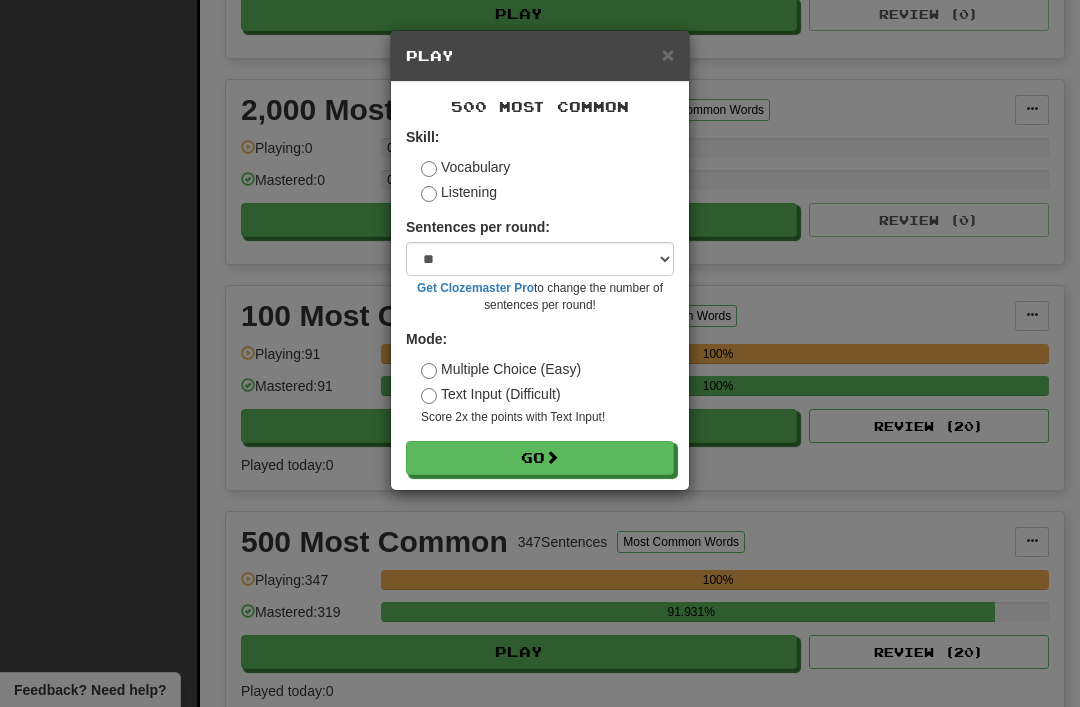 click on "Go" at bounding box center [540, 458] 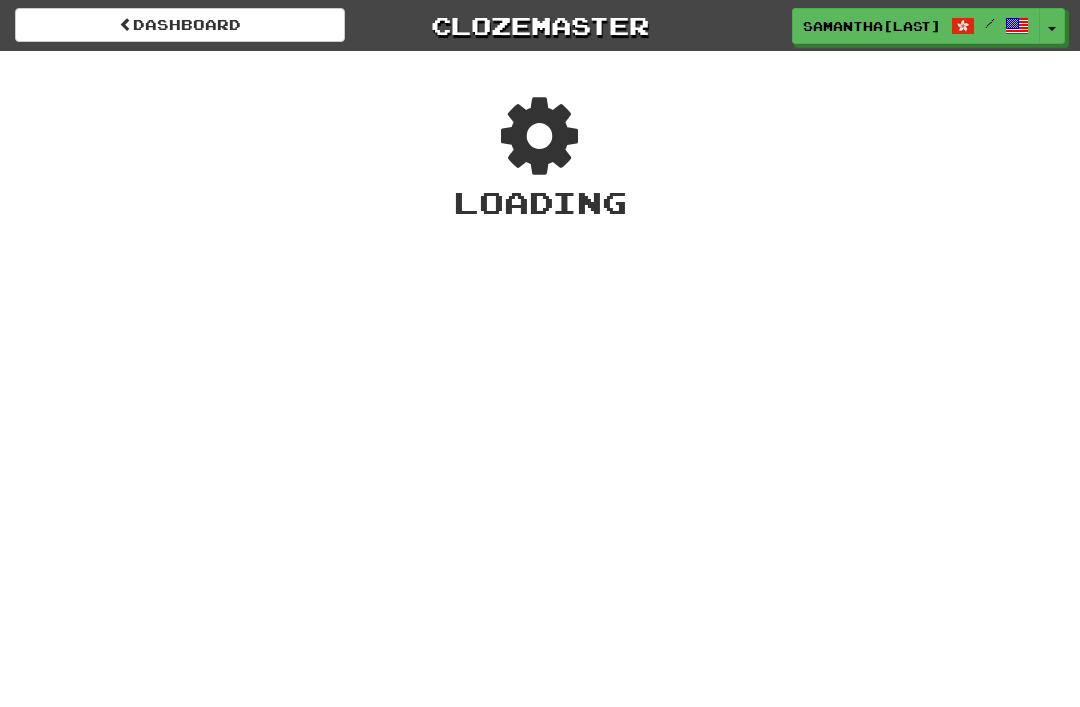 scroll, scrollTop: 0, scrollLeft: 0, axis: both 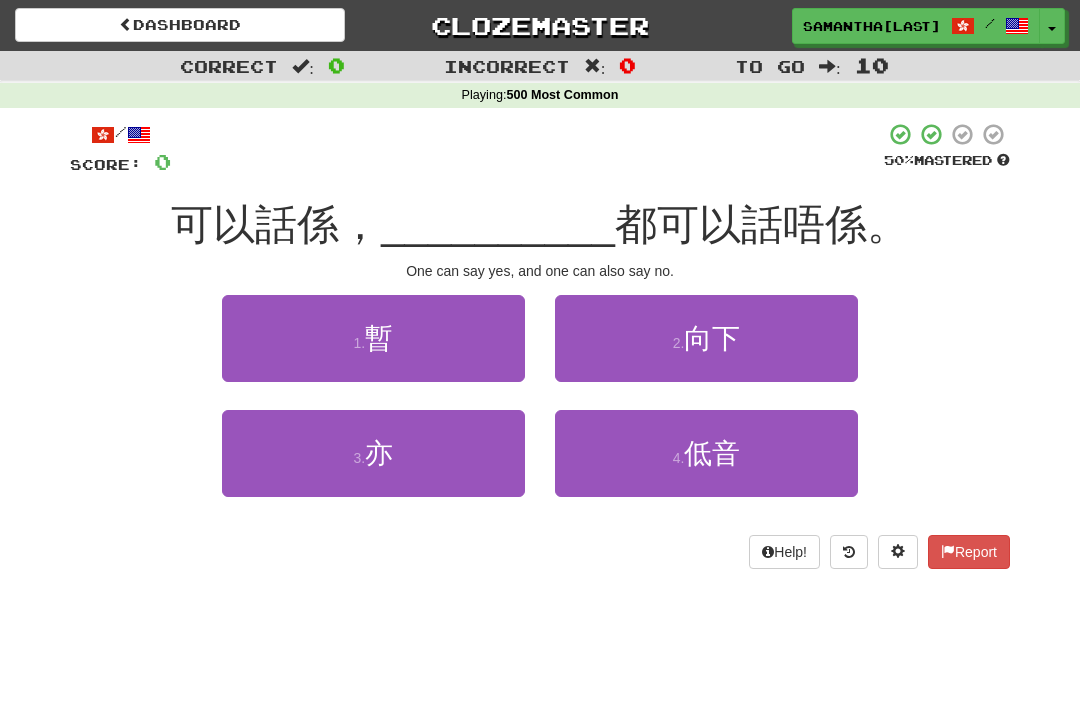 click on "亦" at bounding box center [379, 453] 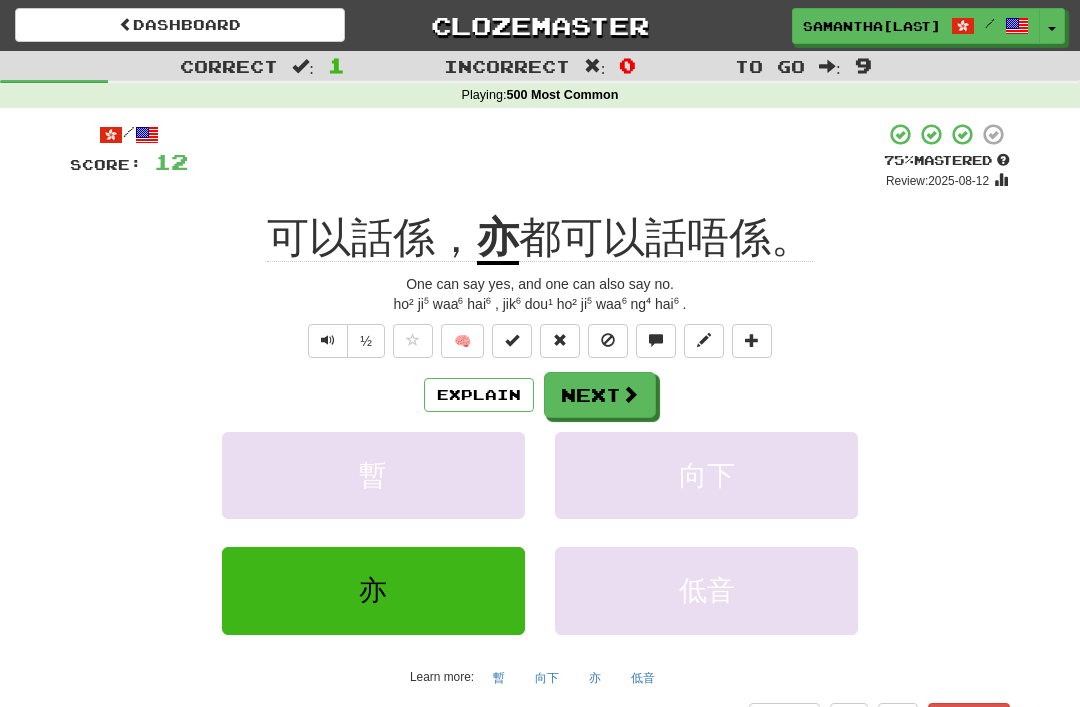click at bounding box center (630, 394) 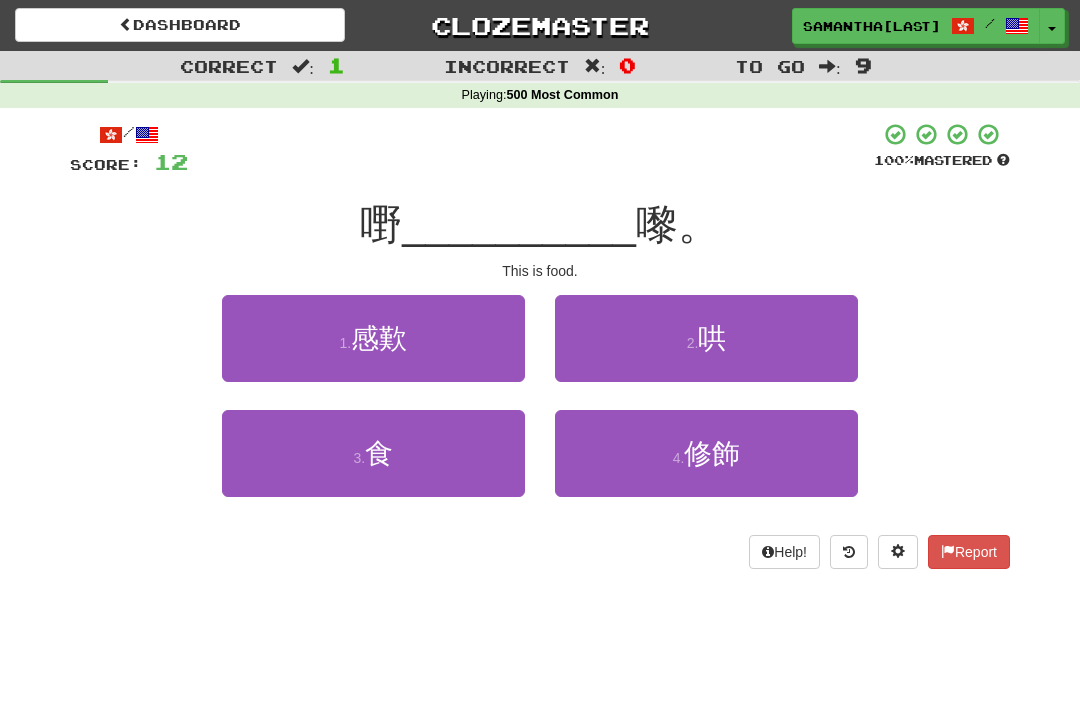 click on "3 .  食" at bounding box center [373, 453] 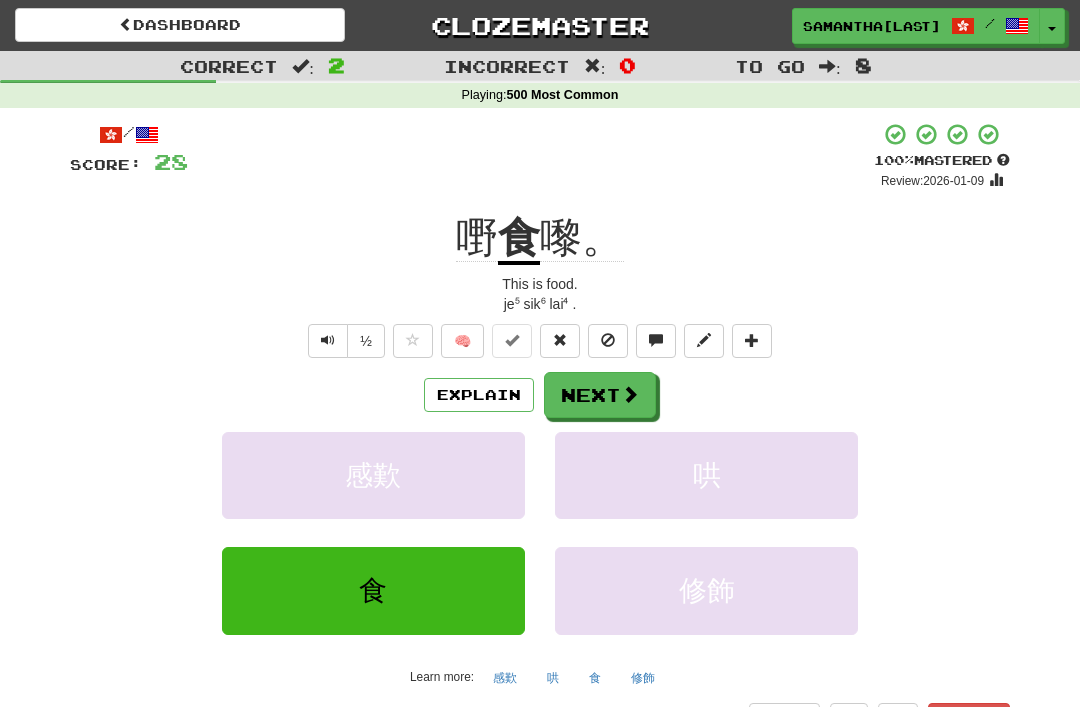 click on "Next" at bounding box center [600, 395] 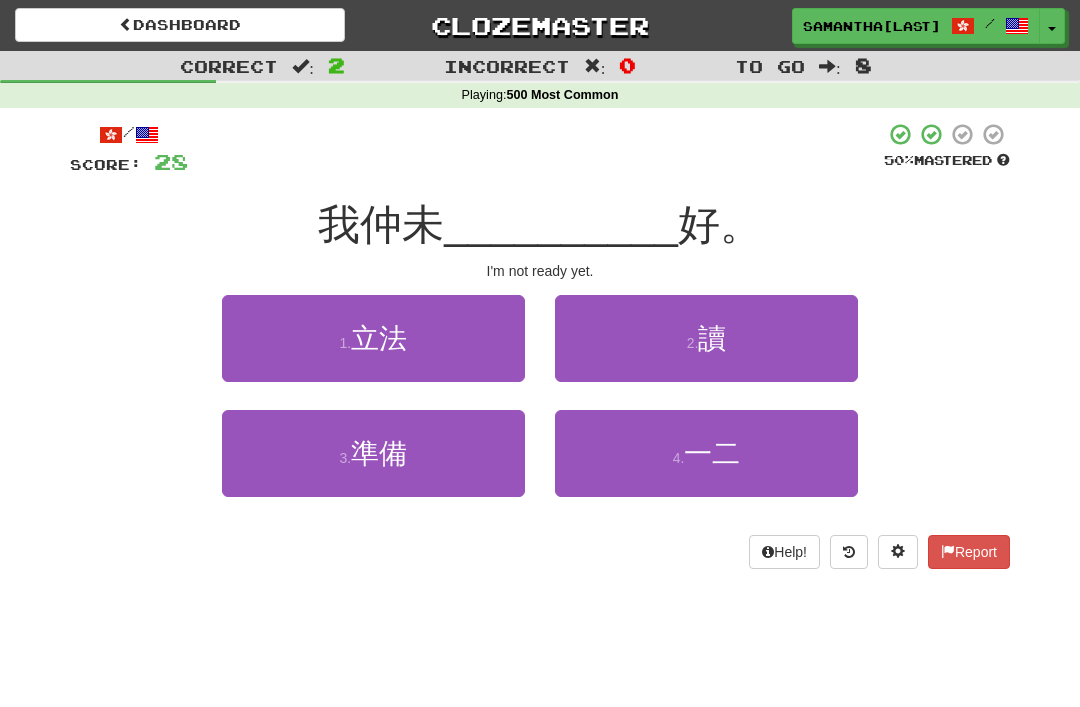 click on "2 .  讀" at bounding box center (706, 338) 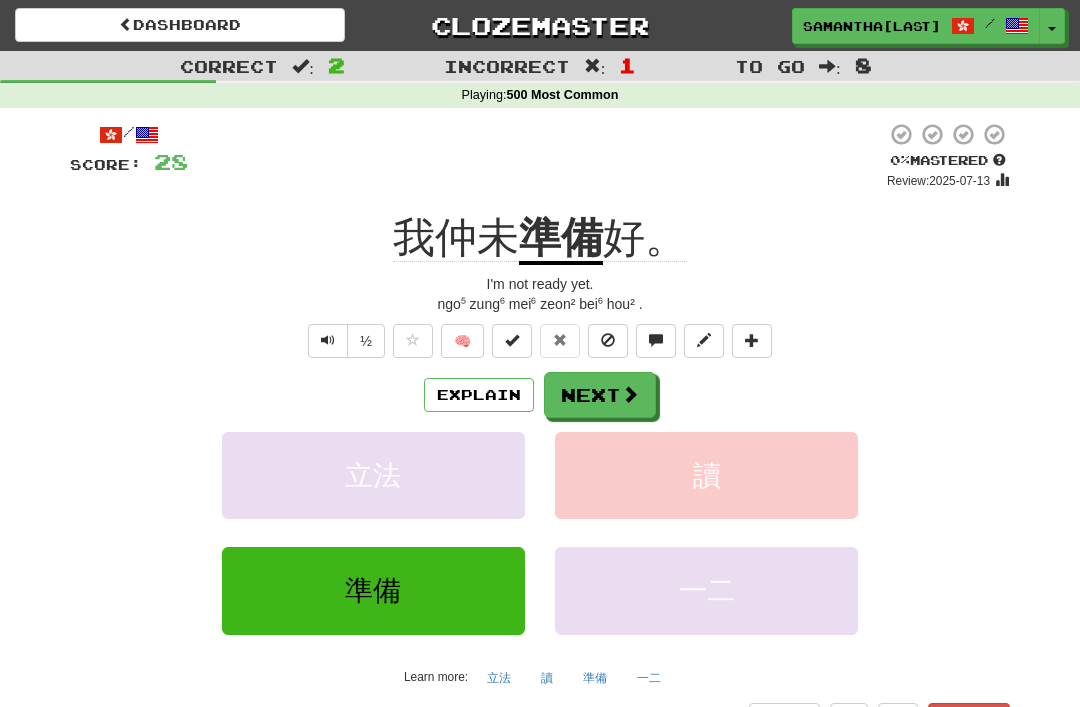 click on "Next" at bounding box center (600, 395) 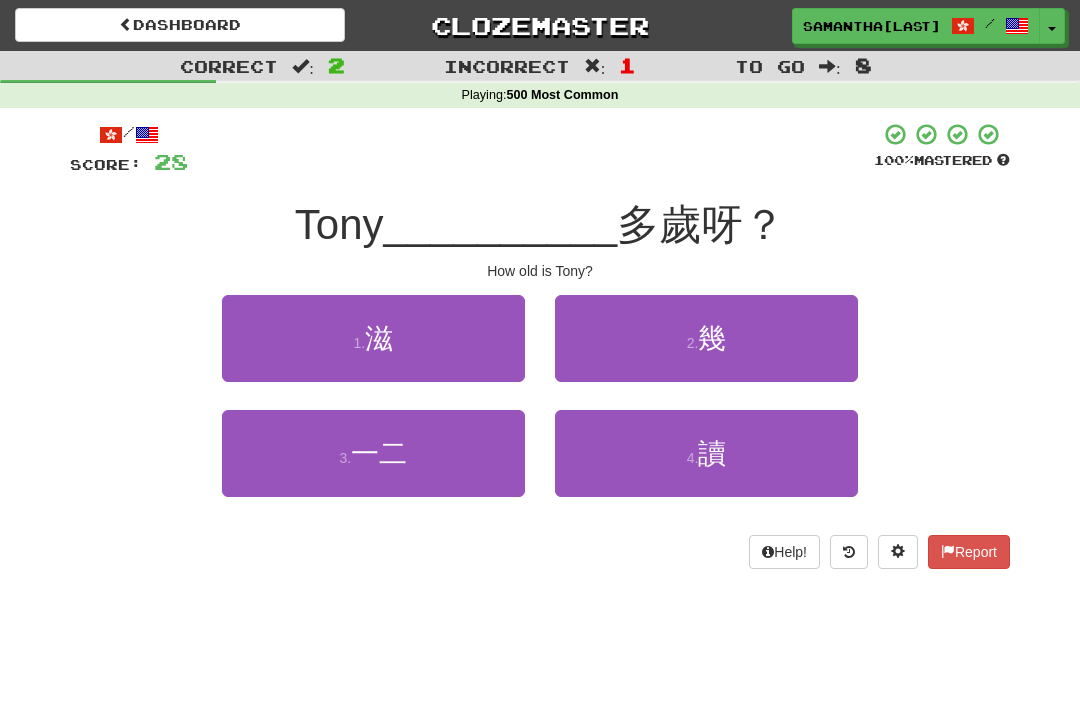 click on "2 .  幾" at bounding box center (706, 338) 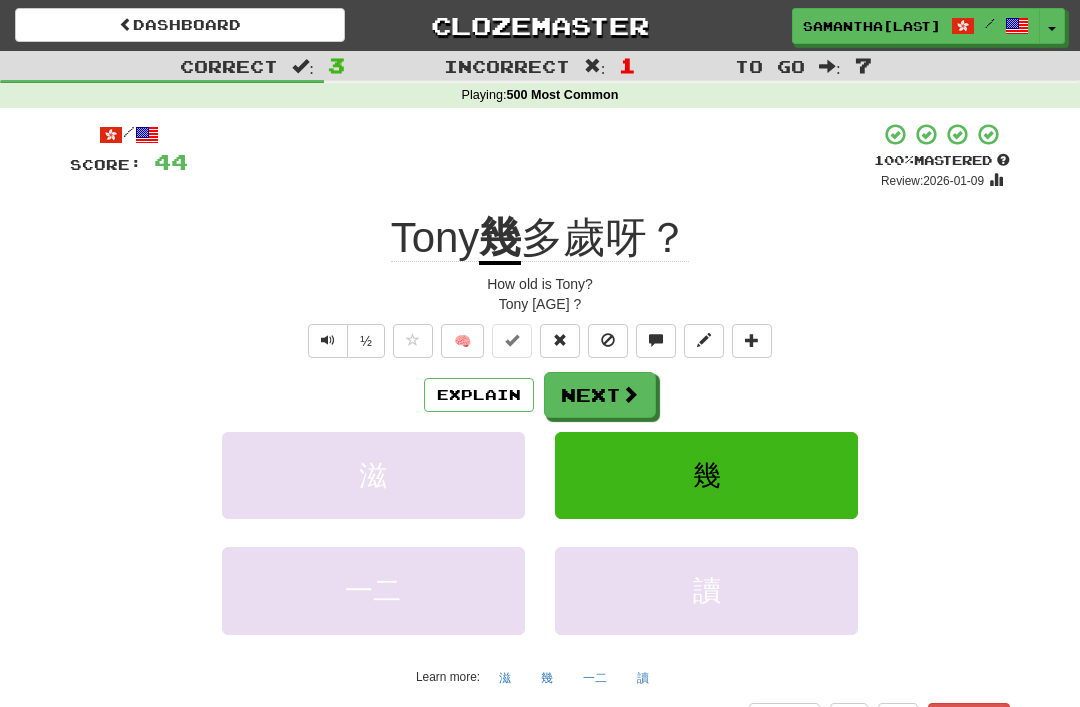 click on "Next" at bounding box center [600, 395] 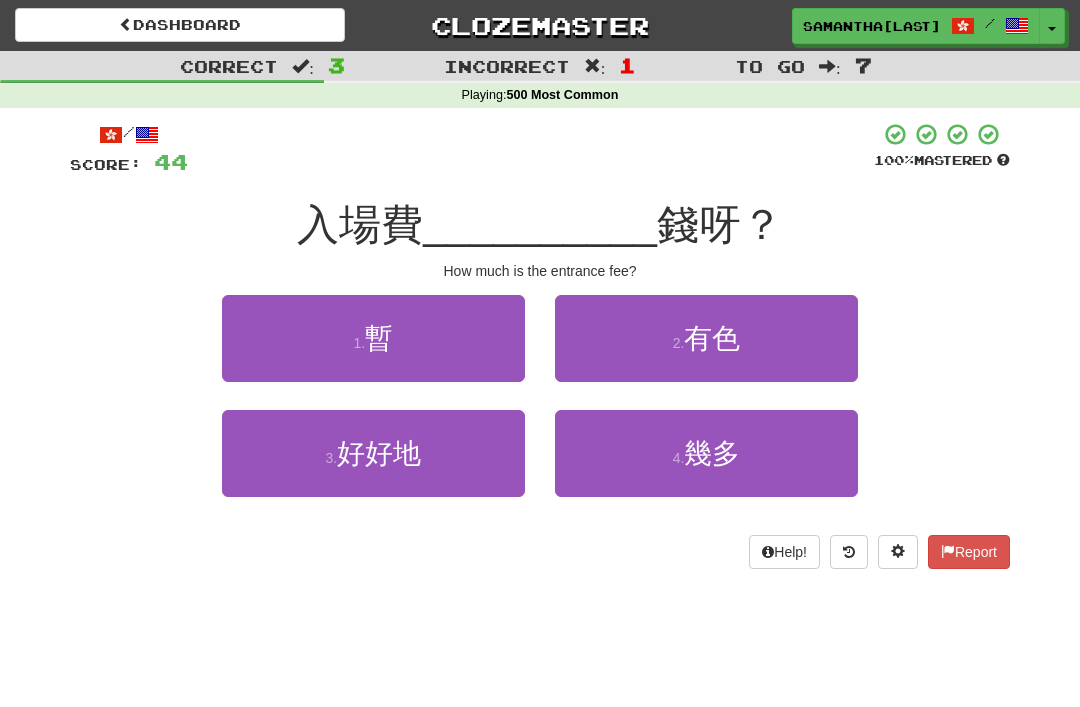 click on "4 .  幾多" at bounding box center (706, 453) 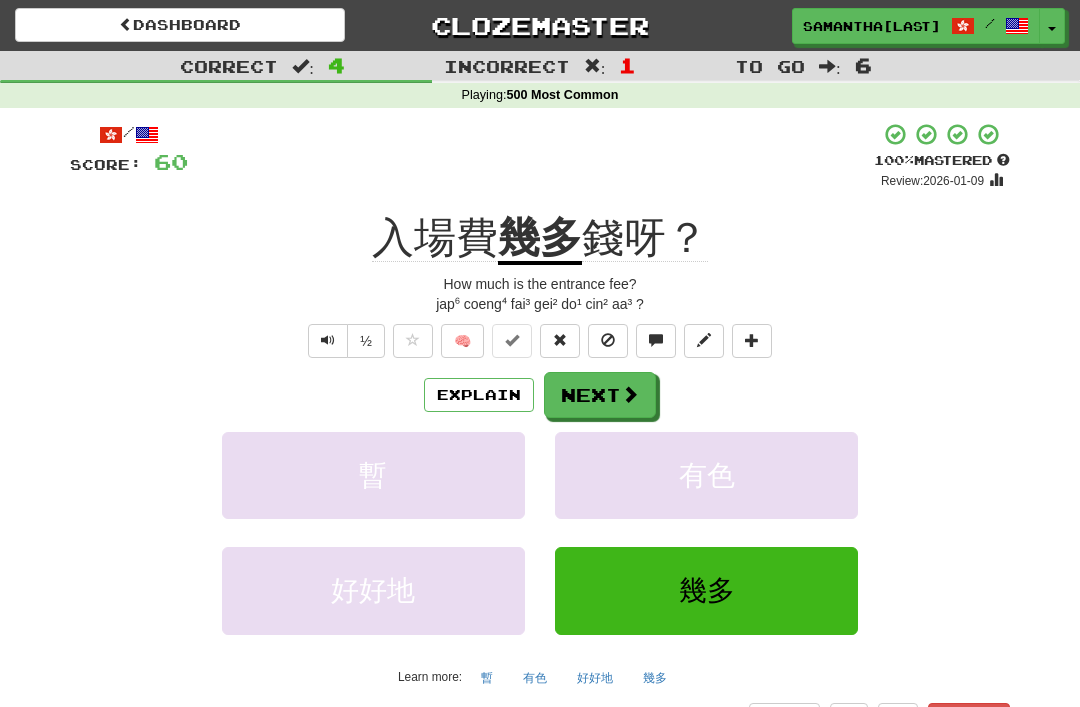 click on "Next" at bounding box center (600, 395) 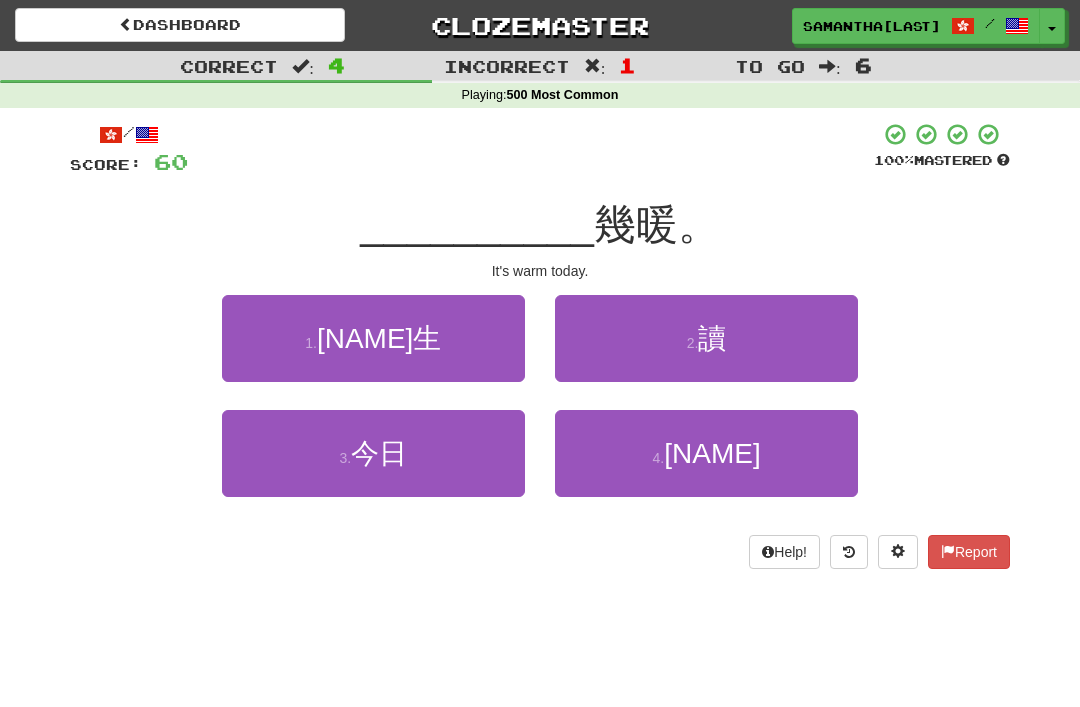 click on "3 .  今日" at bounding box center (373, 453) 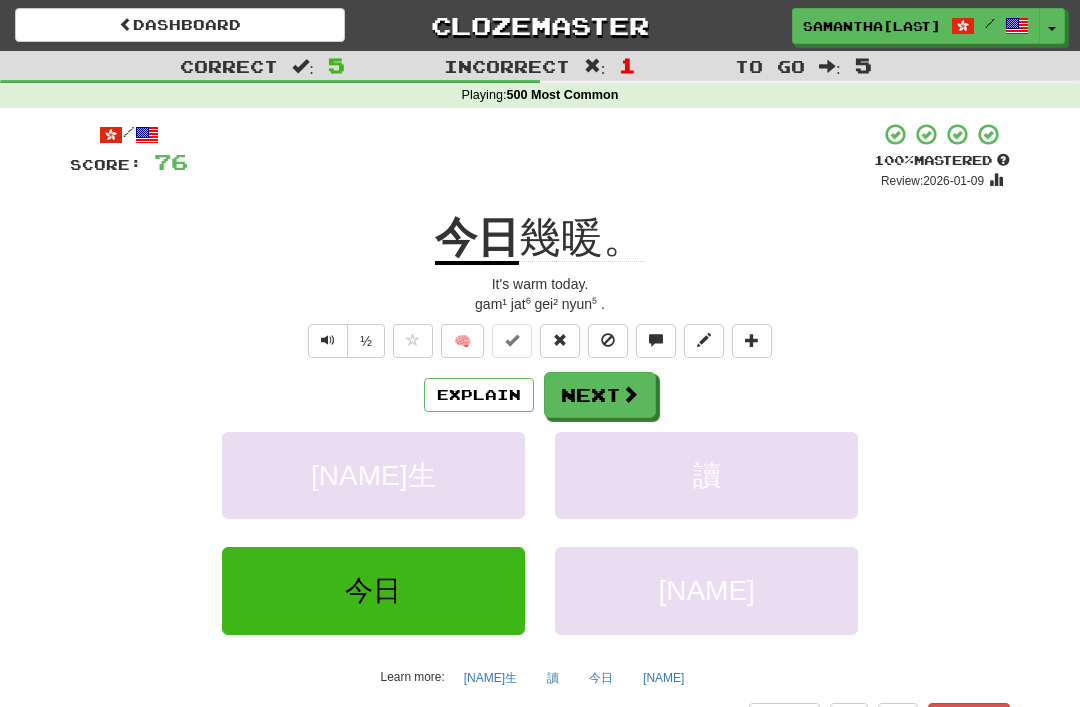 click at bounding box center (630, 394) 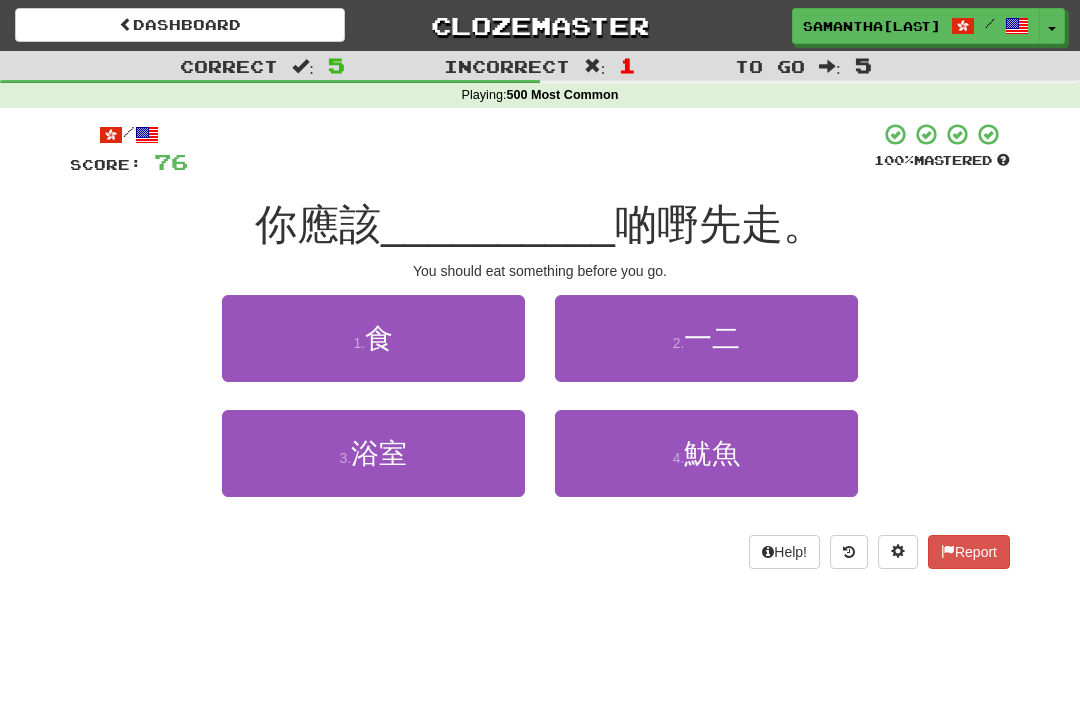 click on "1 .  食" at bounding box center (373, 338) 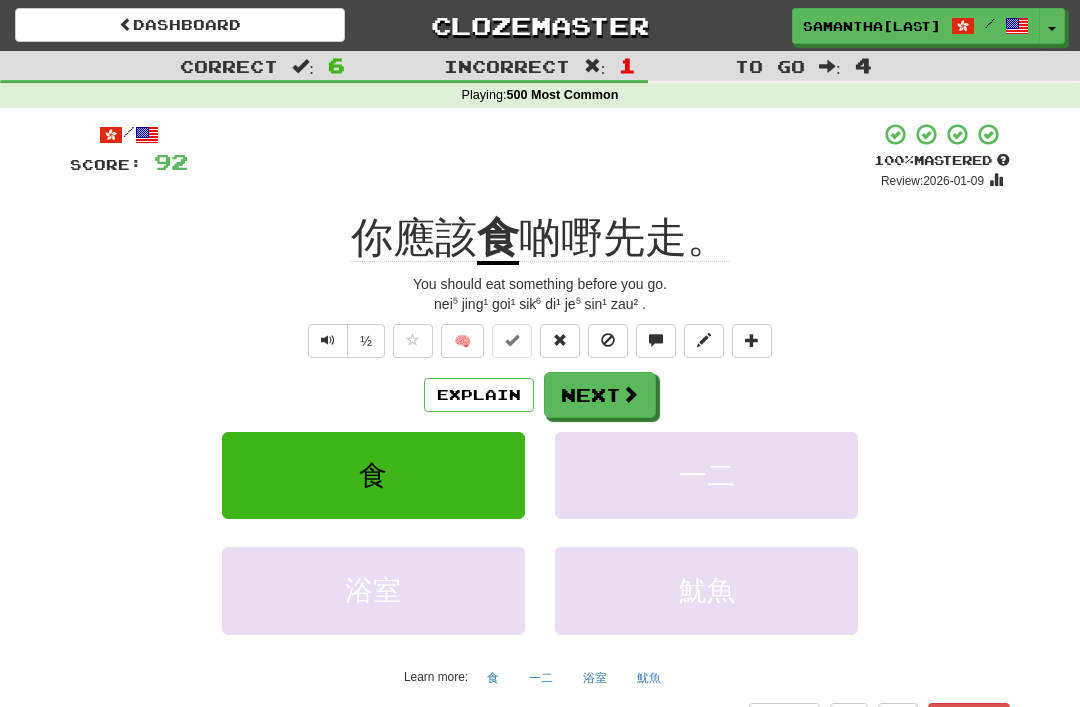 click on "Help!  Report Sentence Source" at bounding box center [540, 736] 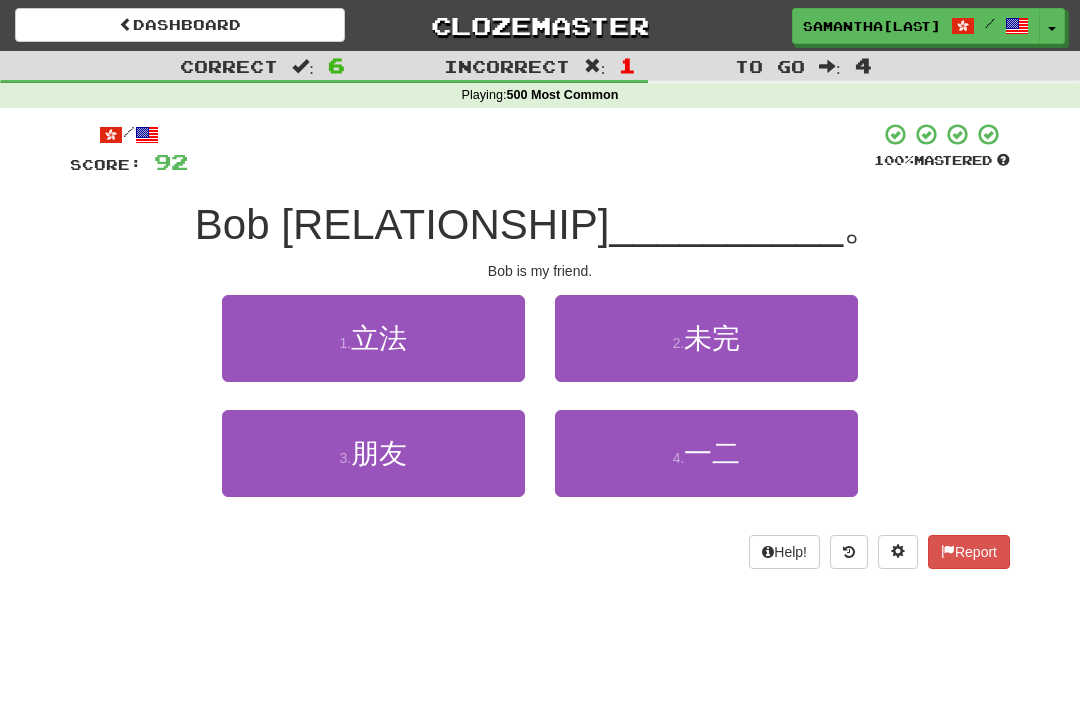 click on "3 .  朋友" at bounding box center [373, 453] 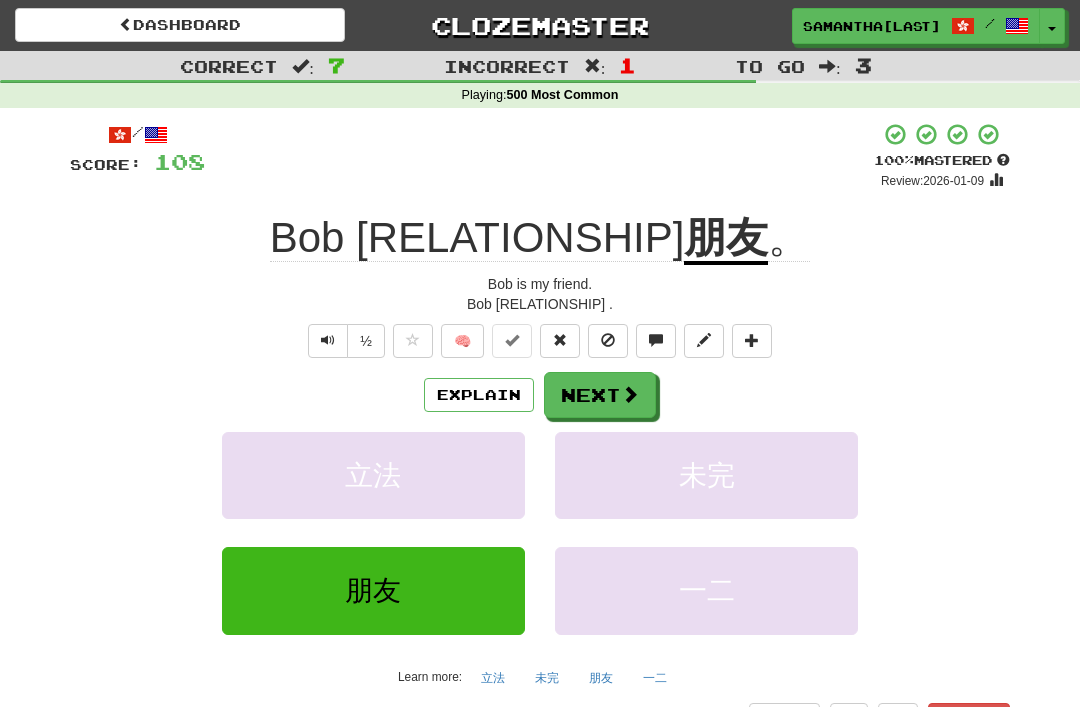 click on "Next" at bounding box center (600, 395) 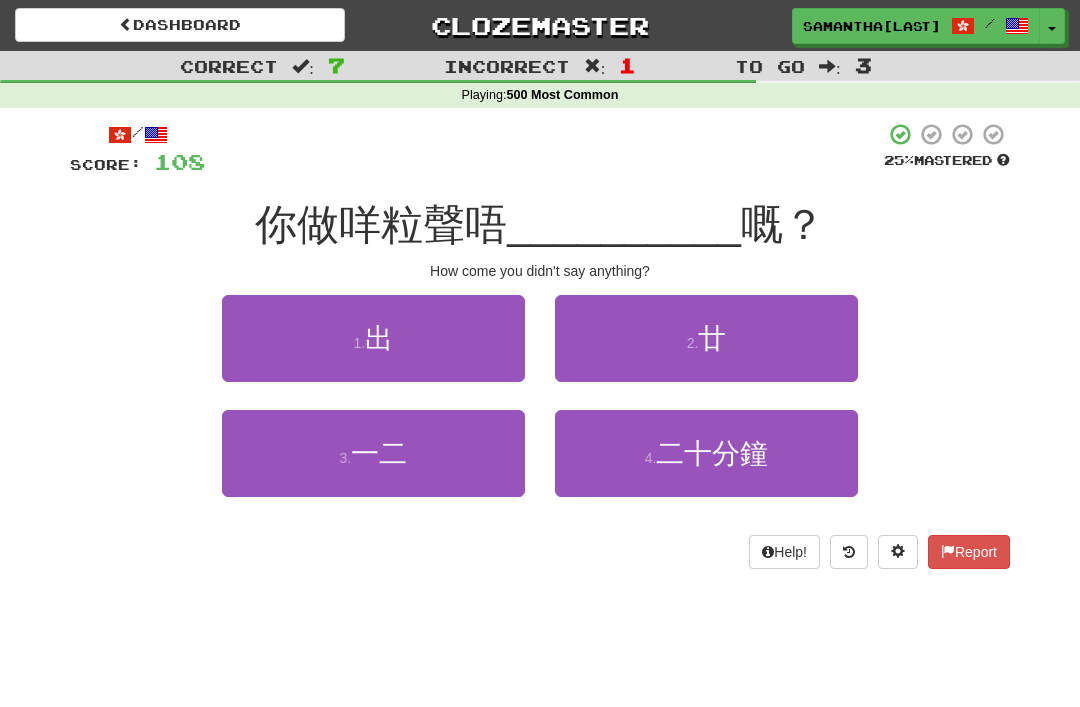 click on "1 .  出" at bounding box center (373, 338) 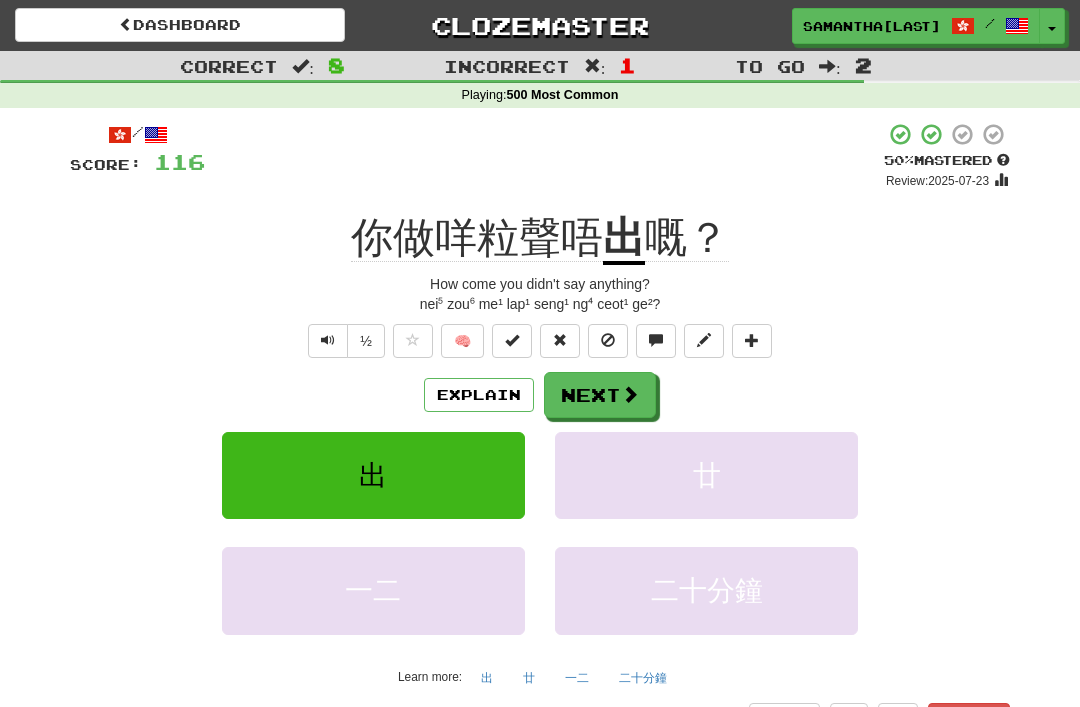 click on "Next" at bounding box center (600, 395) 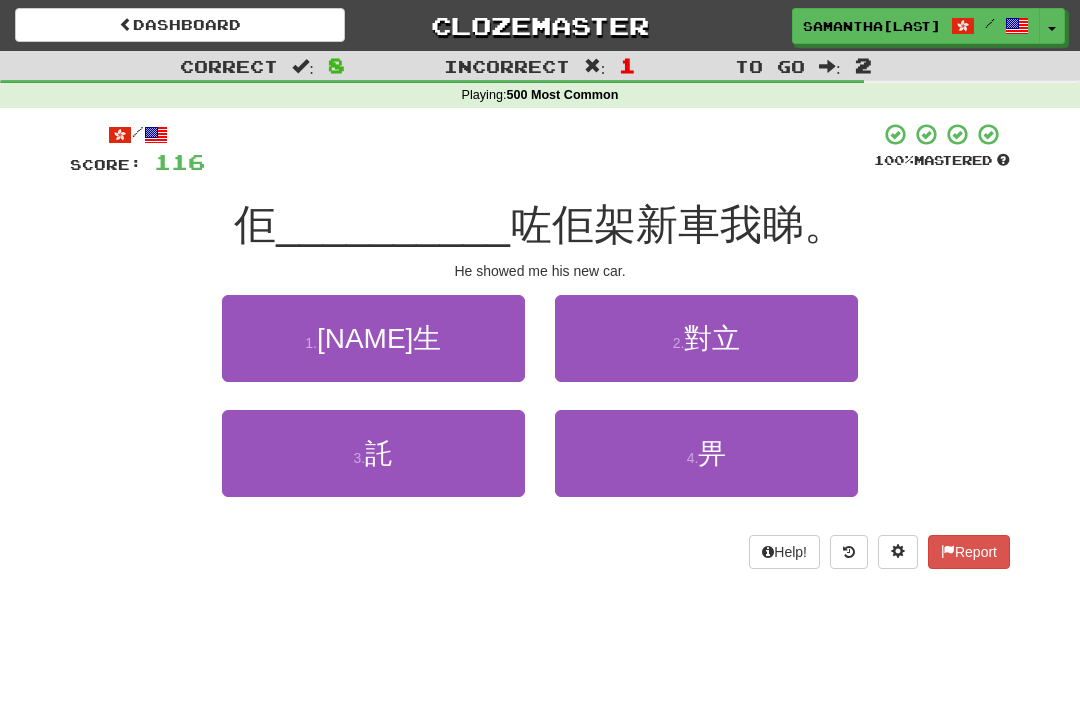 click on "1 . [NAME]生" at bounding box center (373, 338) 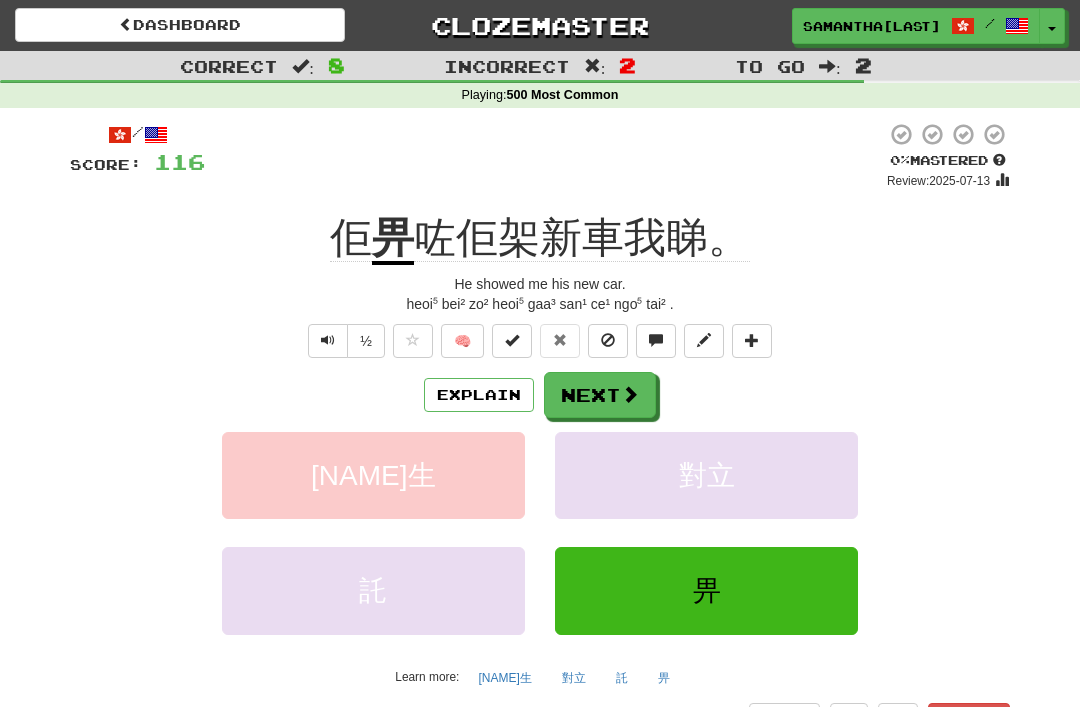 click on "Next" at bounding box center (600, 395) 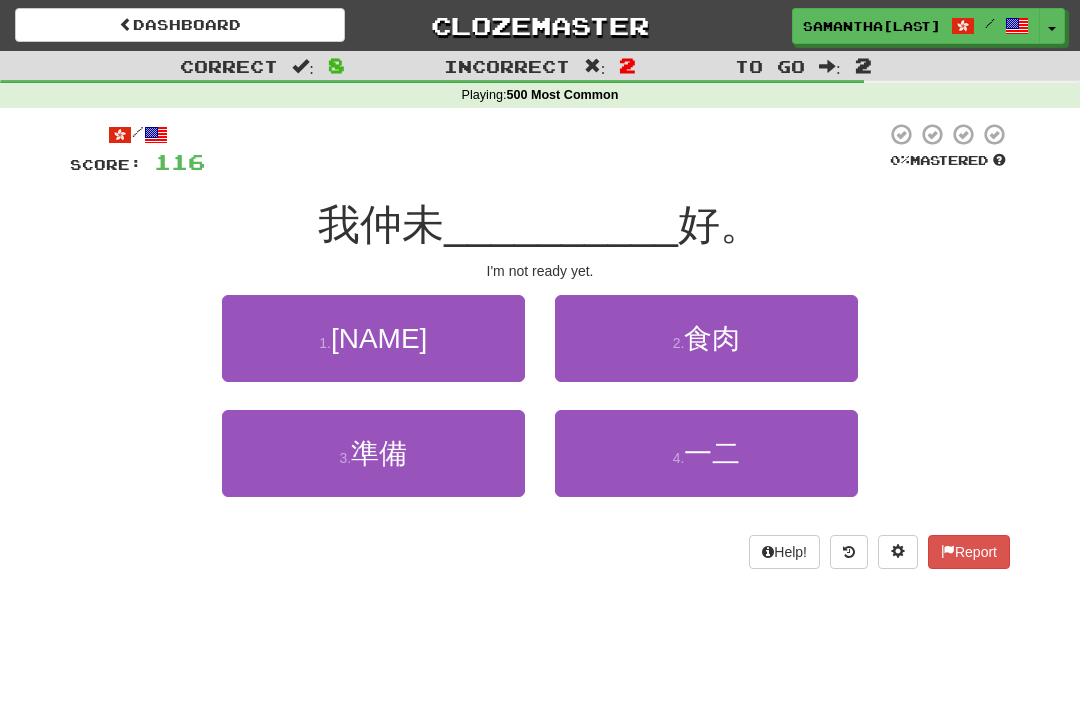 click on "3 .  準備" at bounding box center (373, 453) 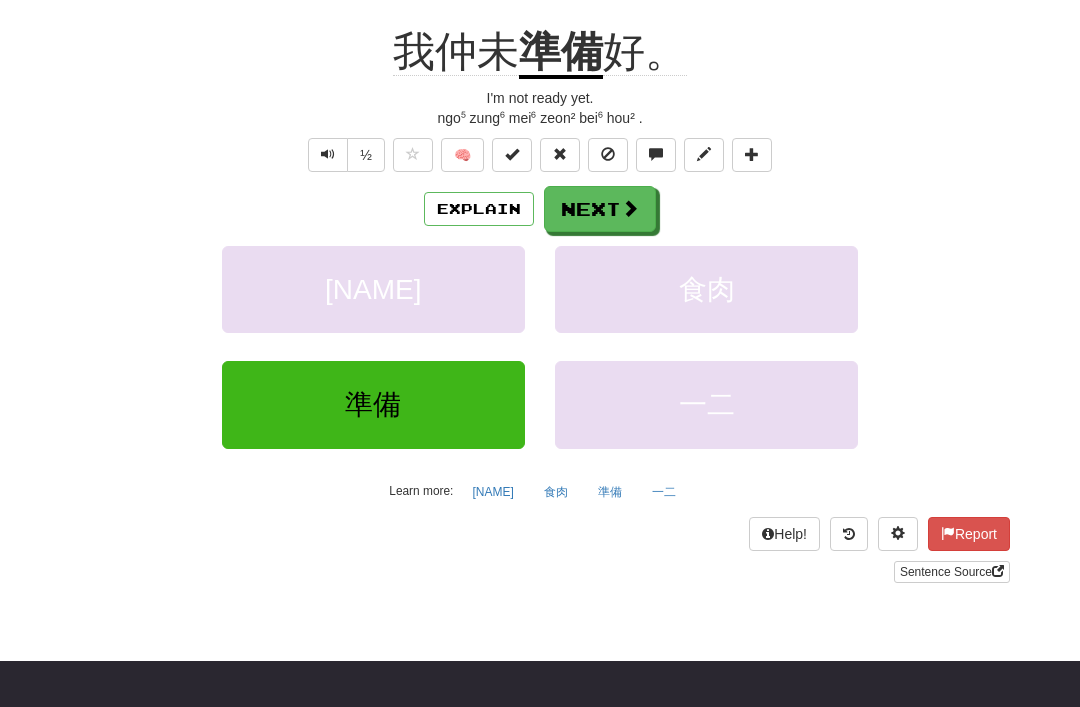 scroll, scrollTop: 186, scrollLeft: 0, axis: vertical 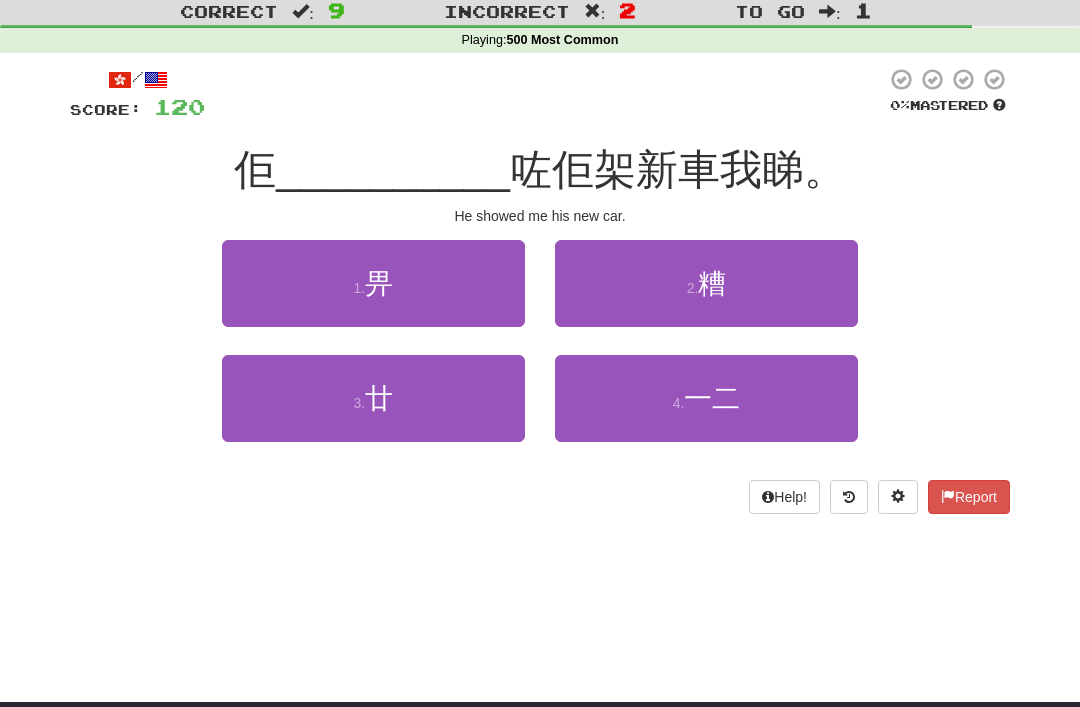 click on "1 .  畀" at bounding box center [373, 284] 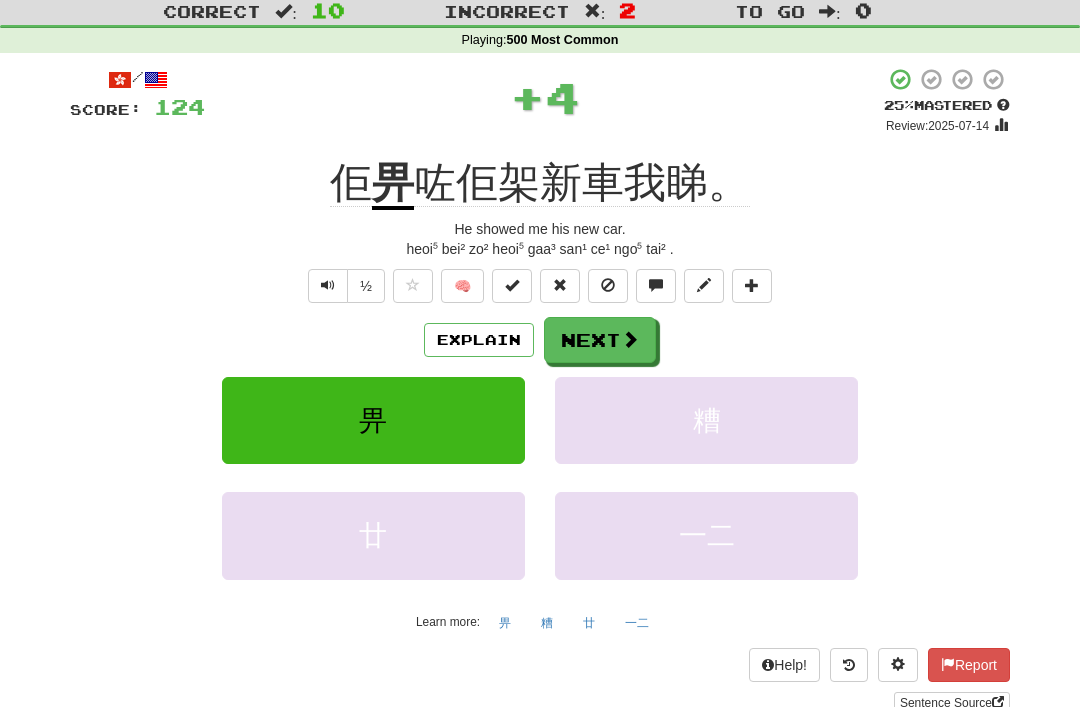 scroll, scrollTop: 55, scrollLeft: 0, axis: vertical 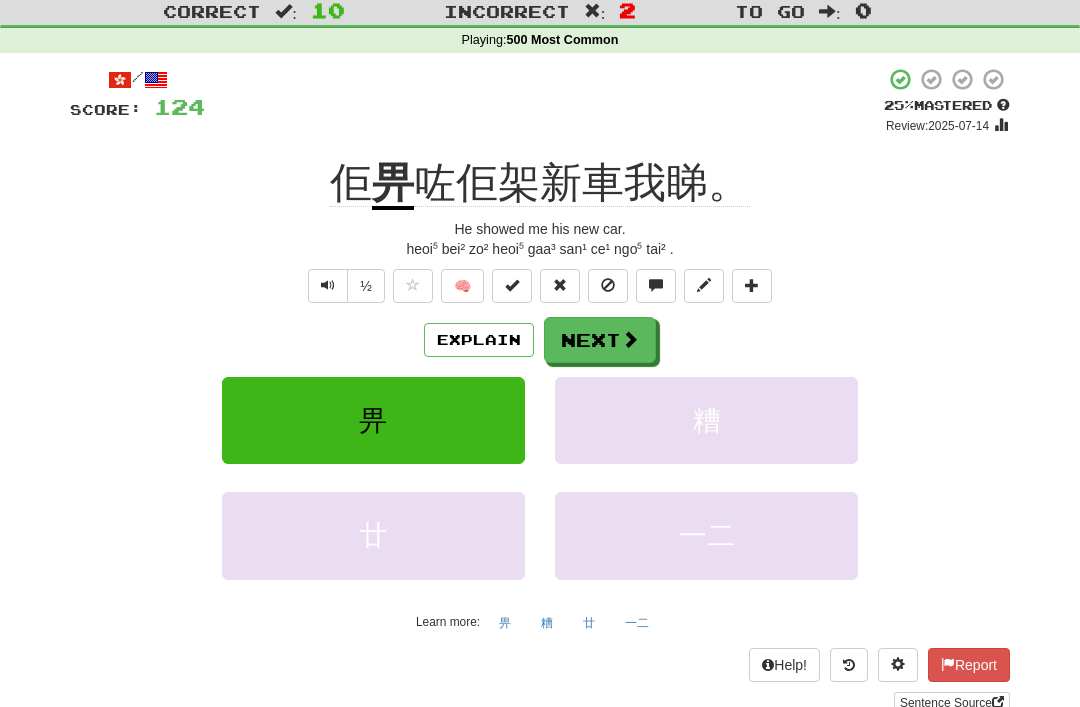 click on "Next" at bounding box center (600, 340) 